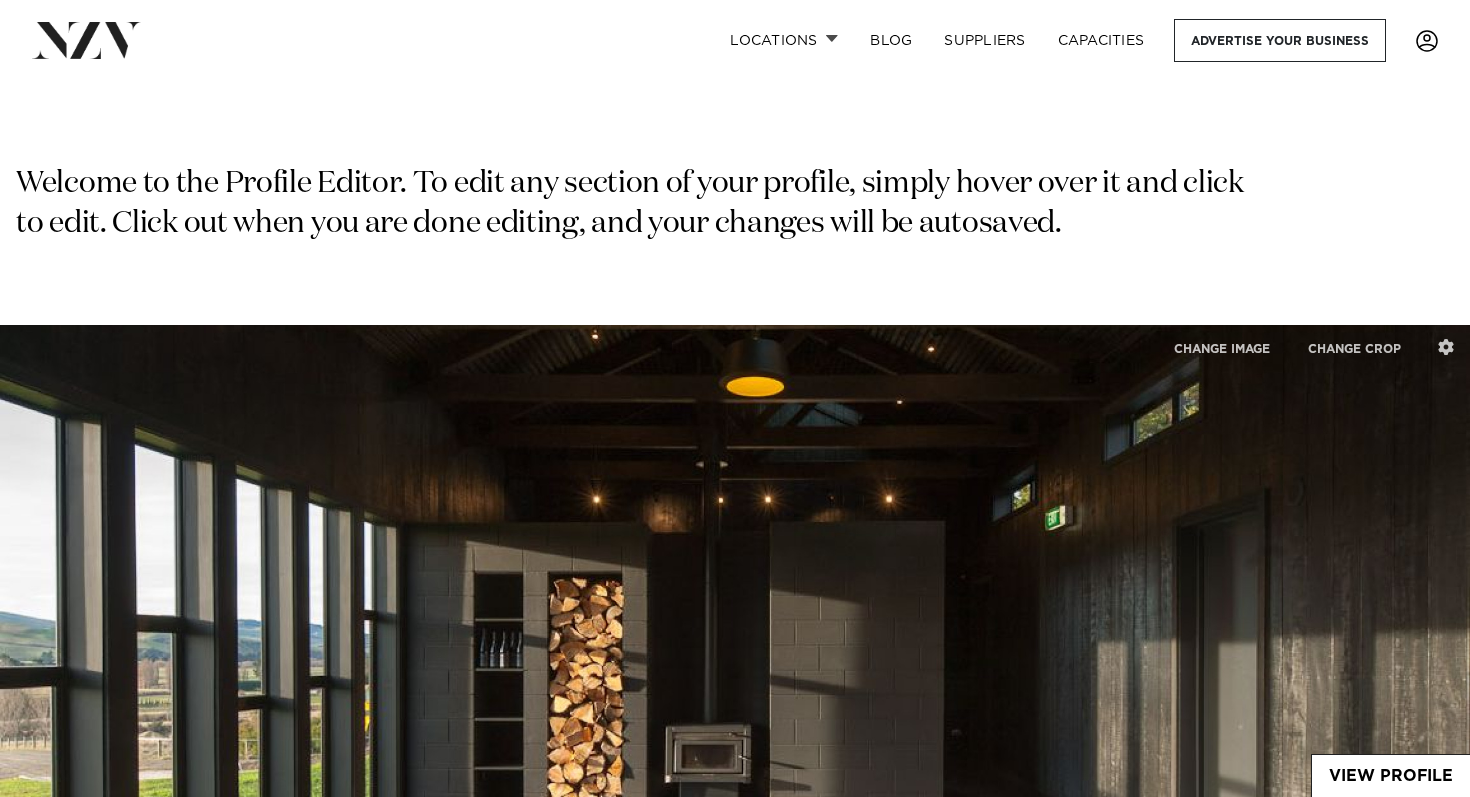scroll, scrollTop: 3079, scrollLeft: 0, axis: vertical 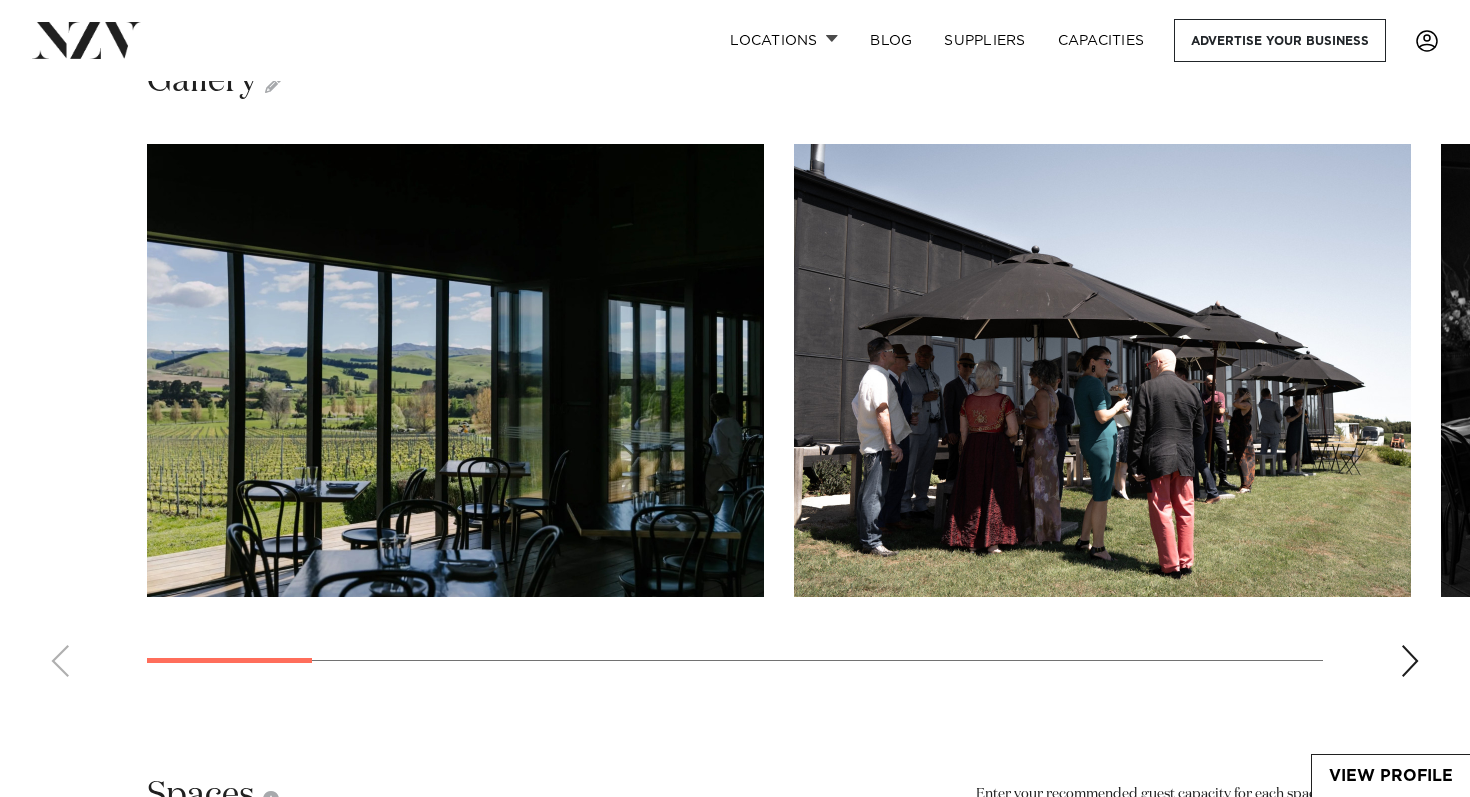 click at bounding box center [735, 418] 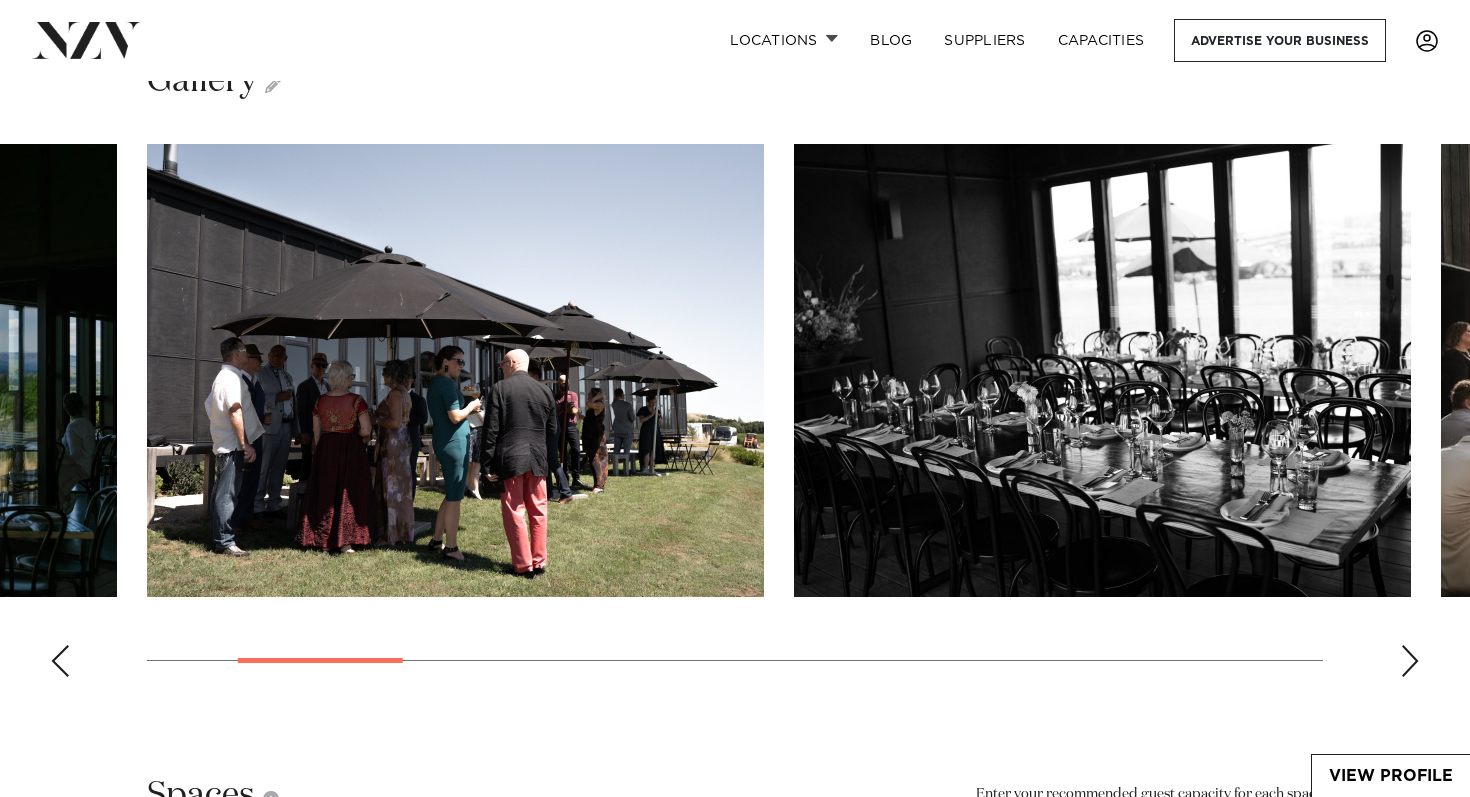 click at bounding box center [1410, 661] 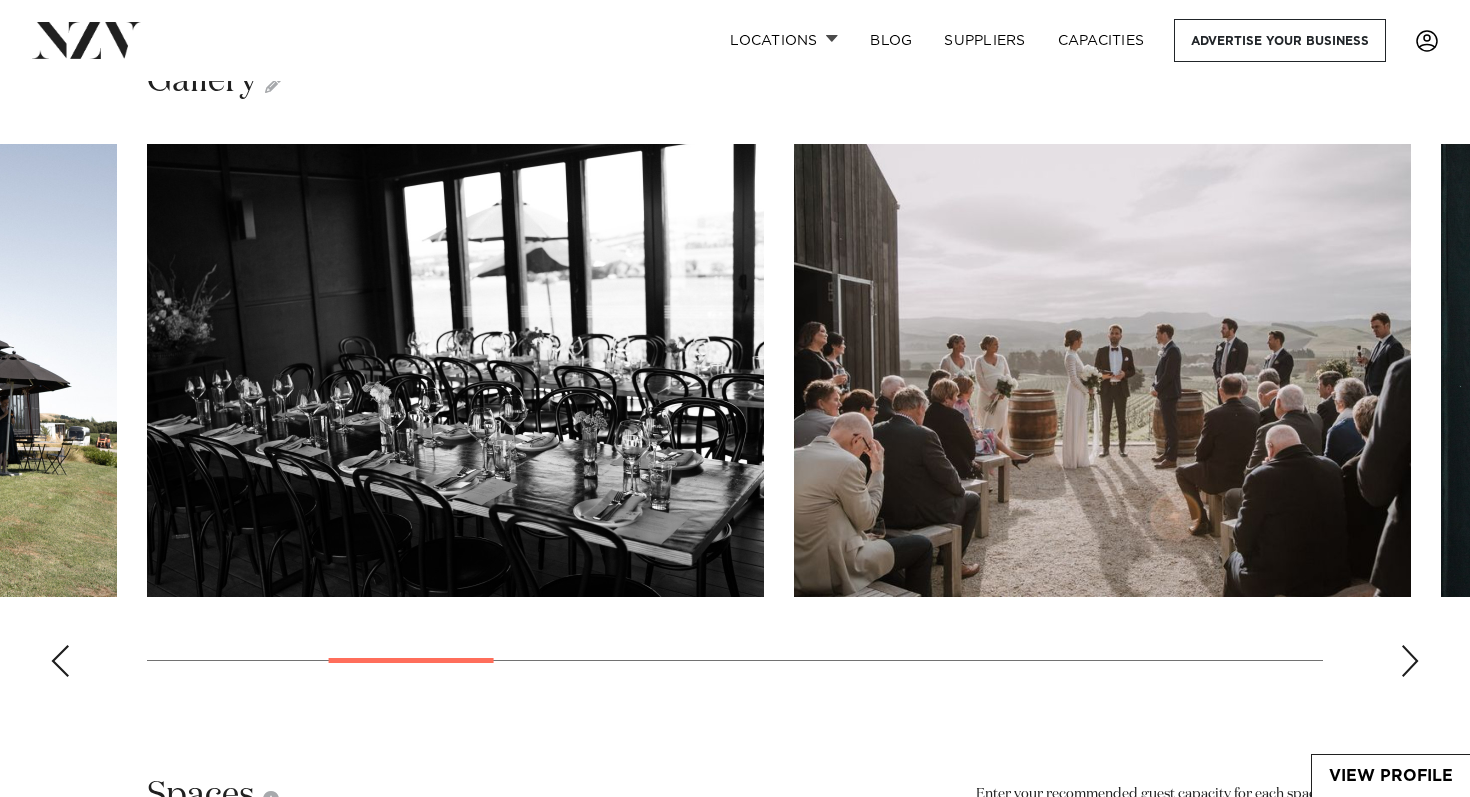 click at bounding box center [1410, 661] 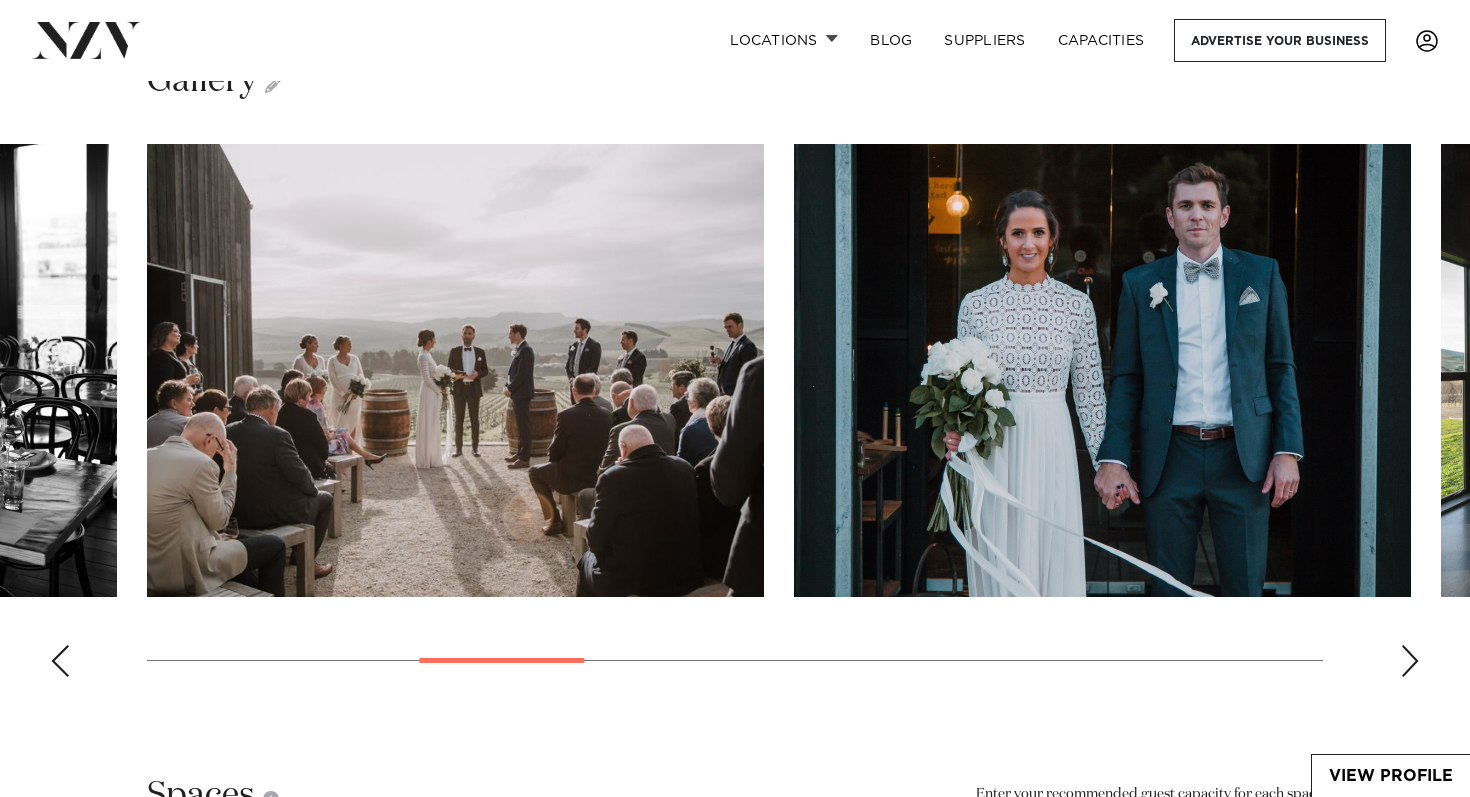 click at bounding box center [1410, 661] 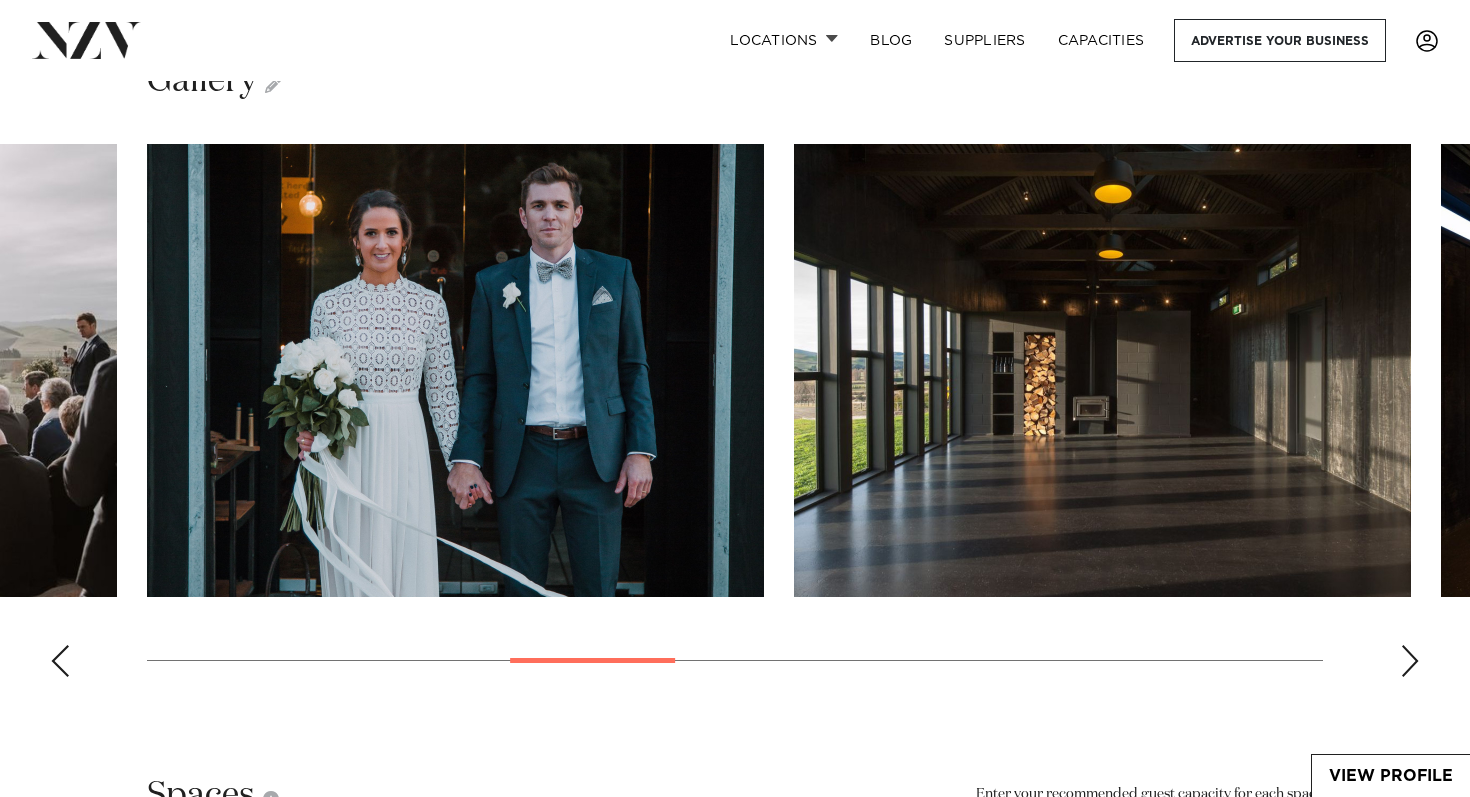 click at bounding box center (1410, 661) 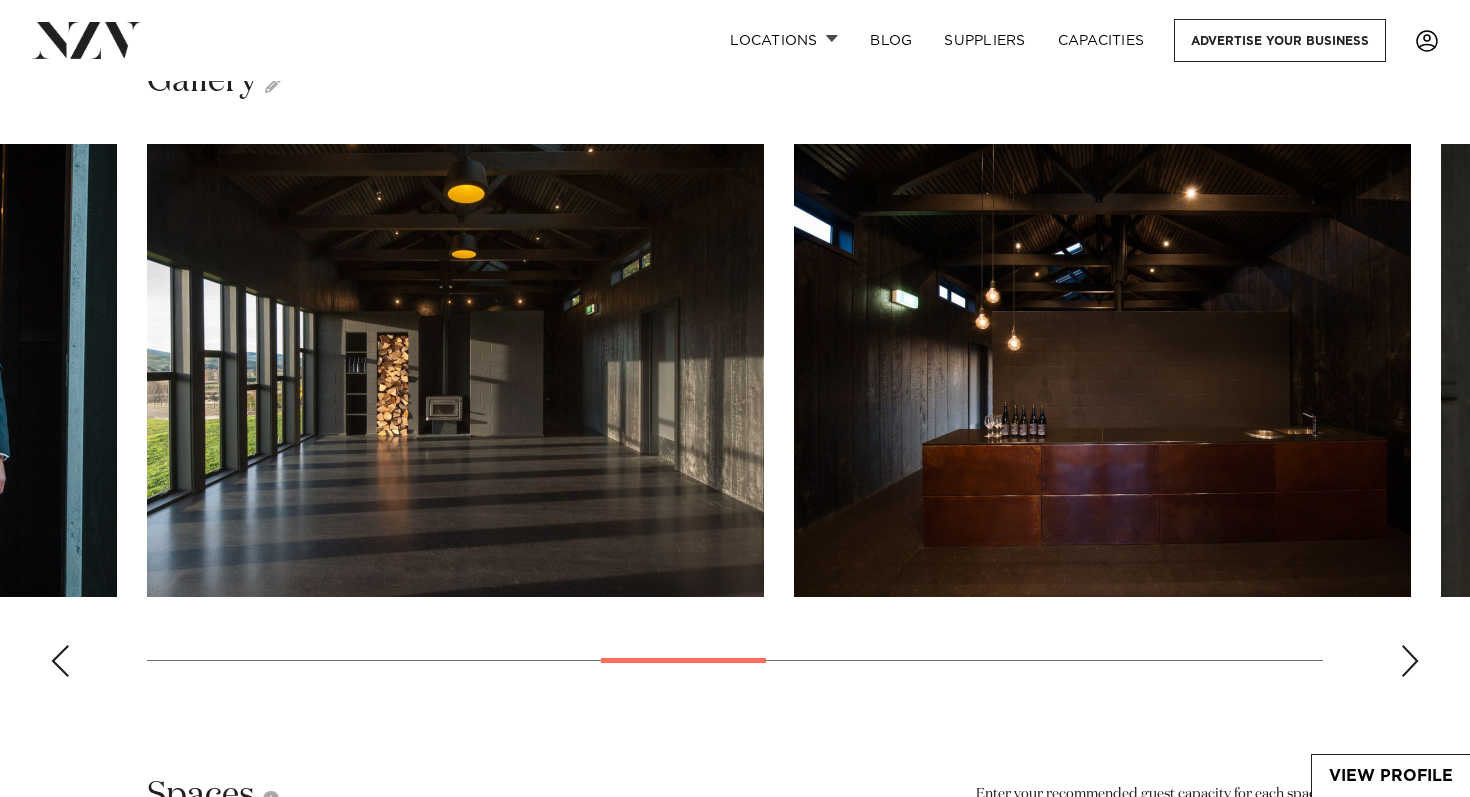 click at bounding box center [1410, 661] 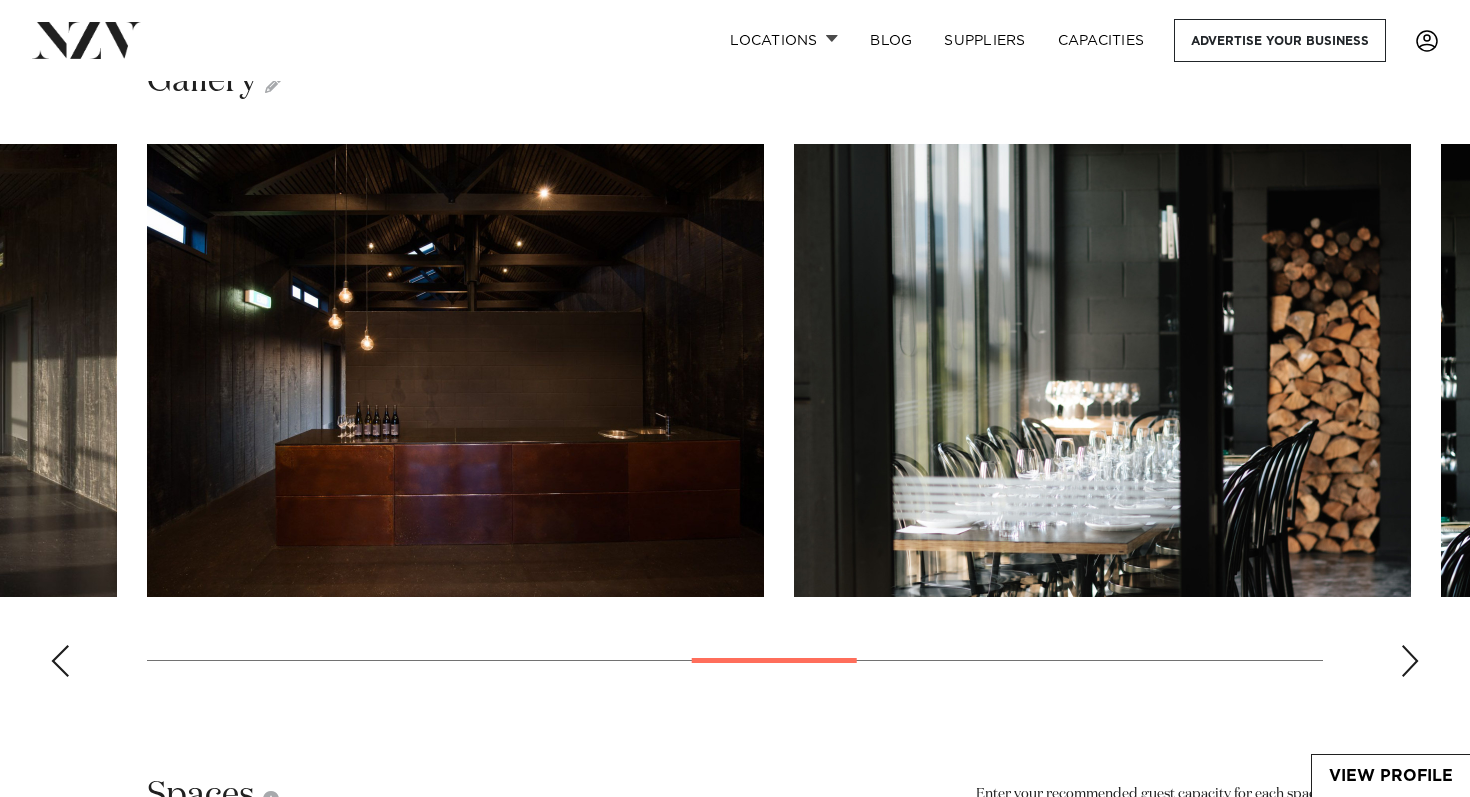 click at bounding box center [1410, 661] 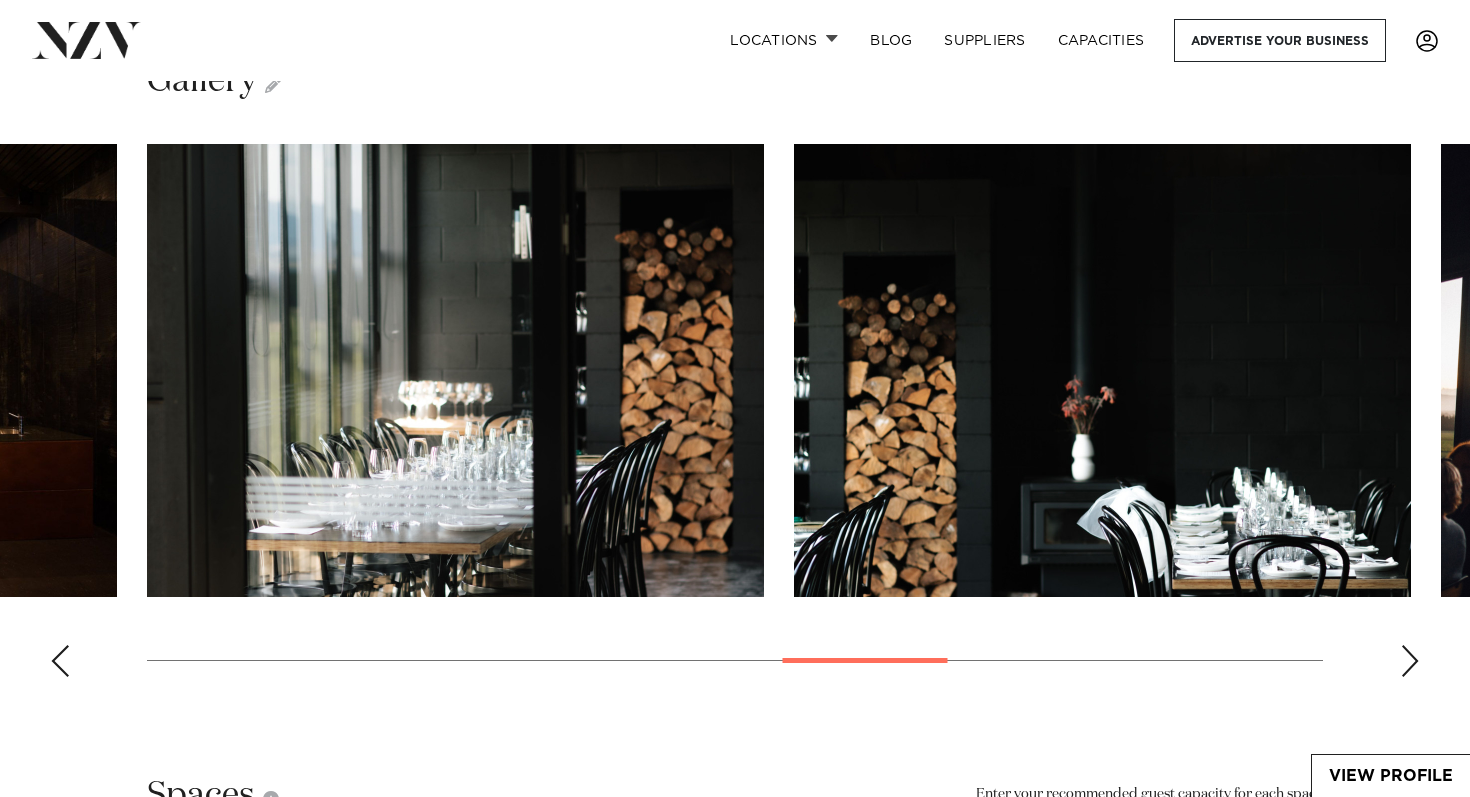 click at bounding box center [1410, 661] 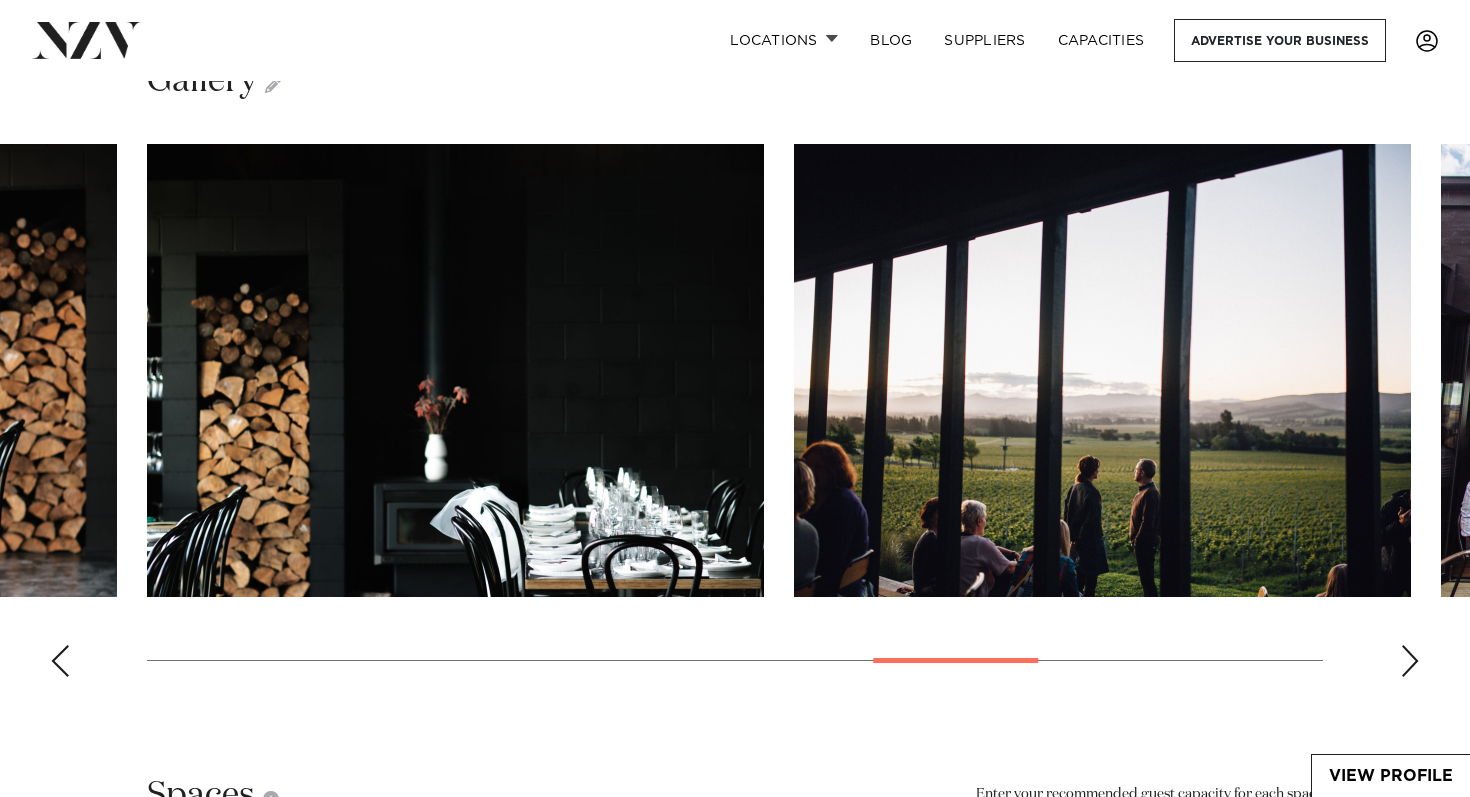 click at bounding box center (1410, 661) 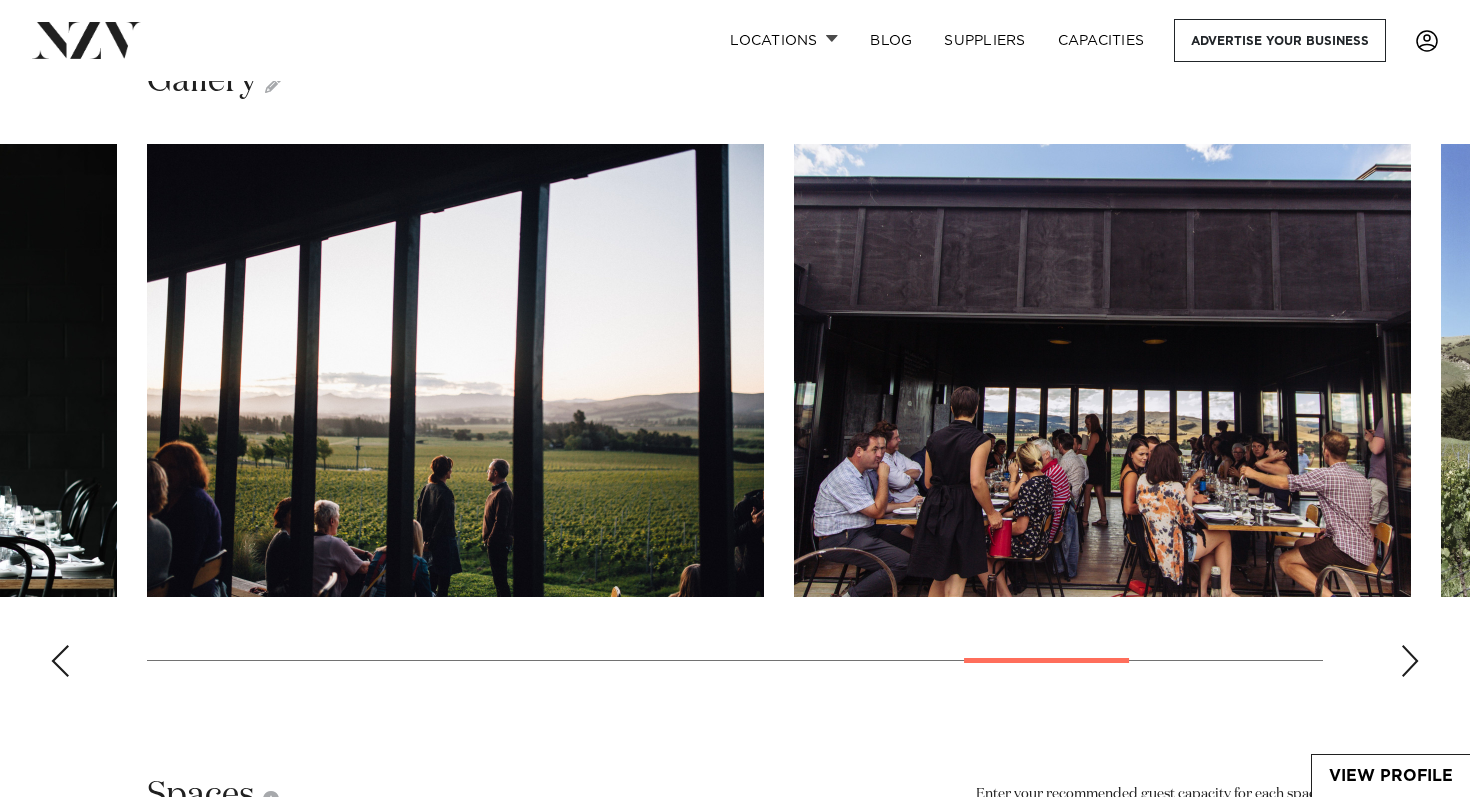 click at bounding box center (1410, 661) 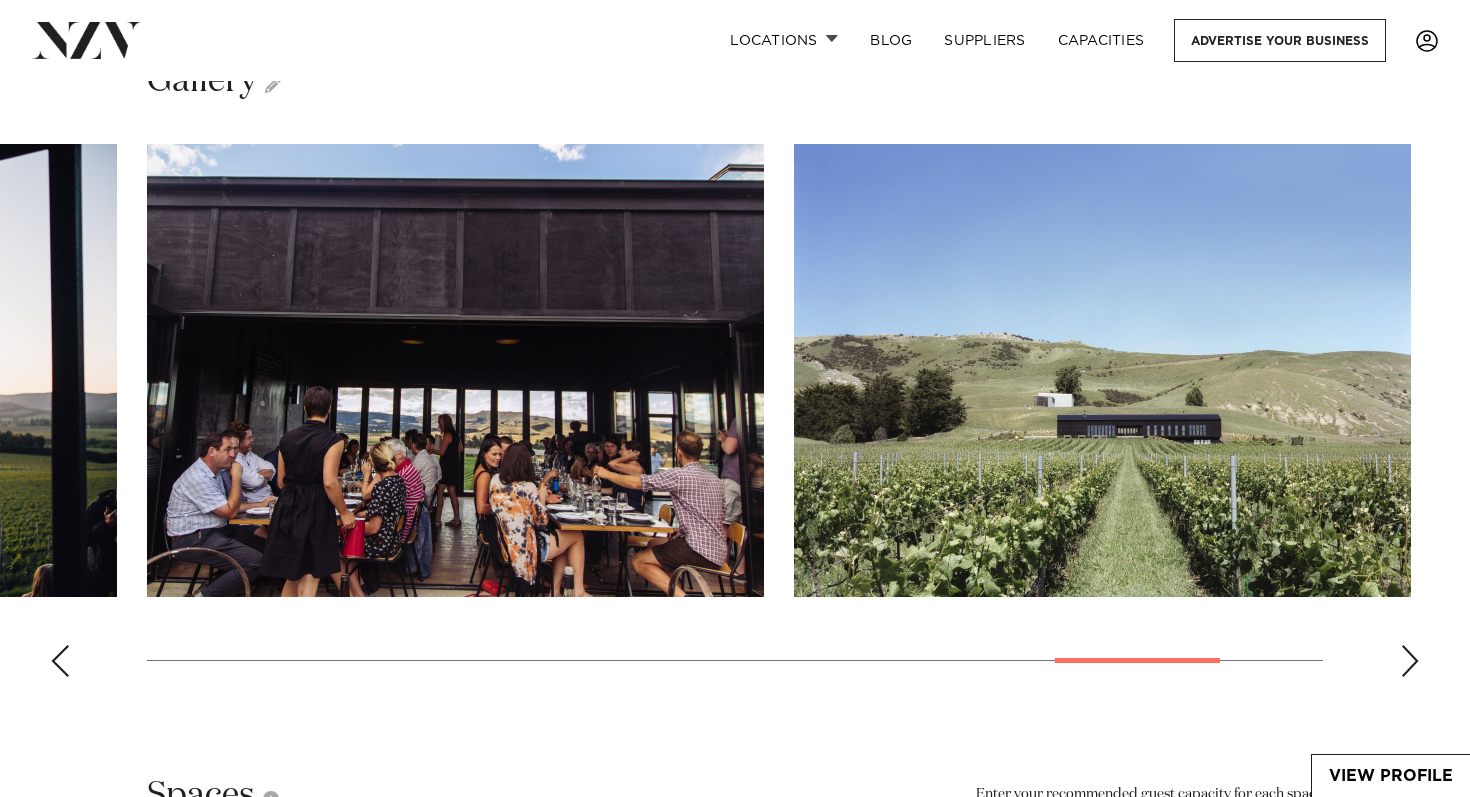 click at bounding box center (1410, 661) 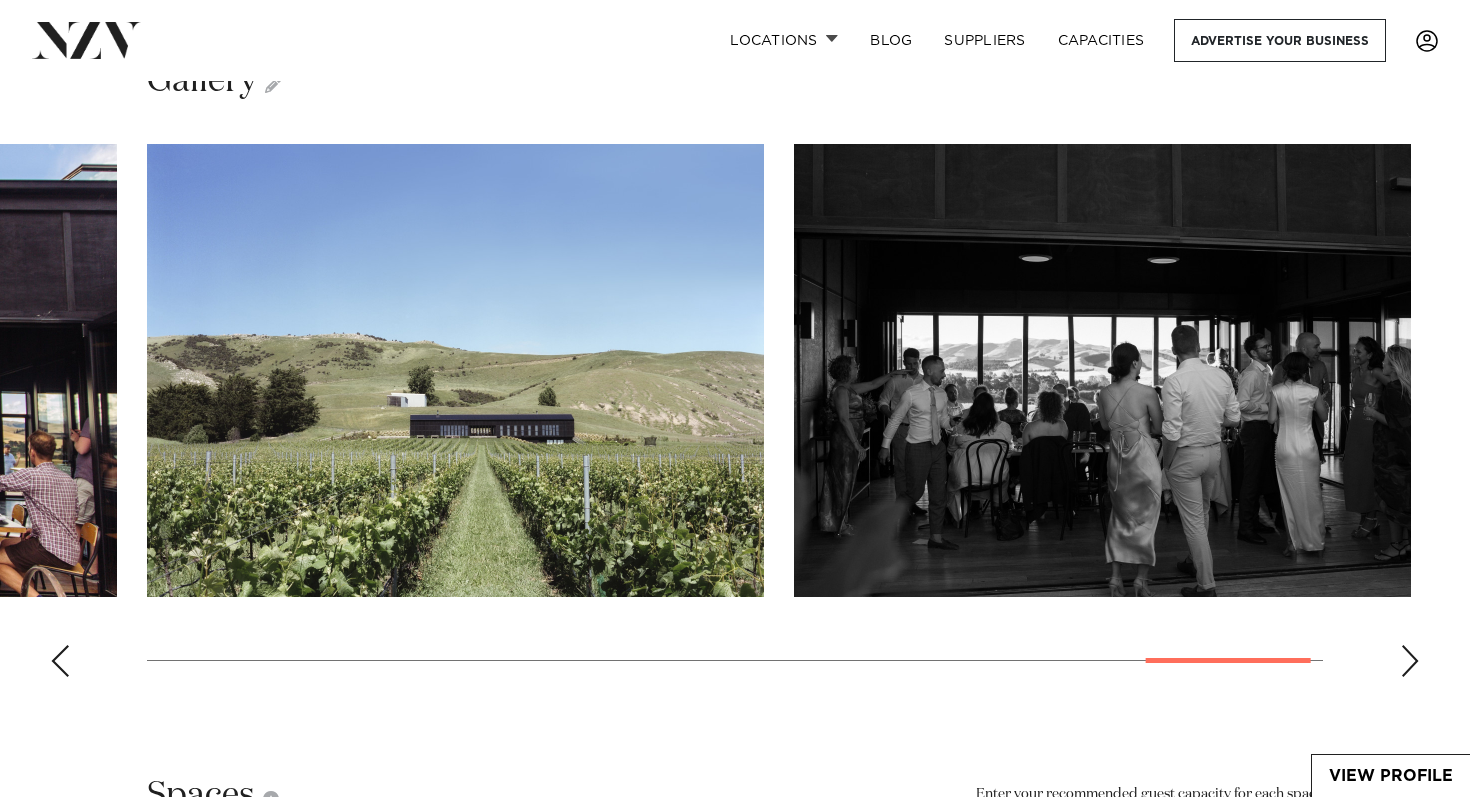 click at bounding box center (1410, 661) 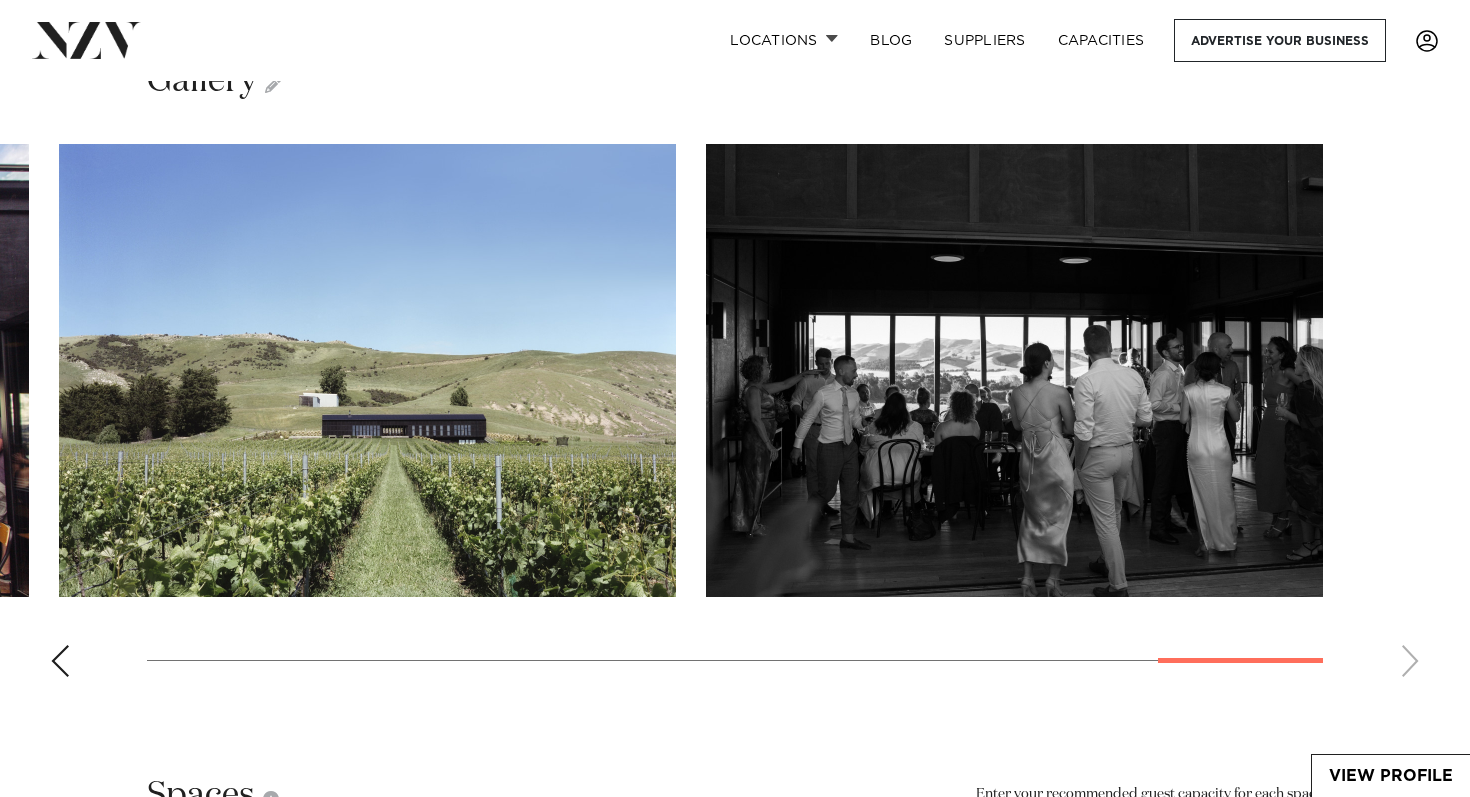 click at bounding box center (735, 418) 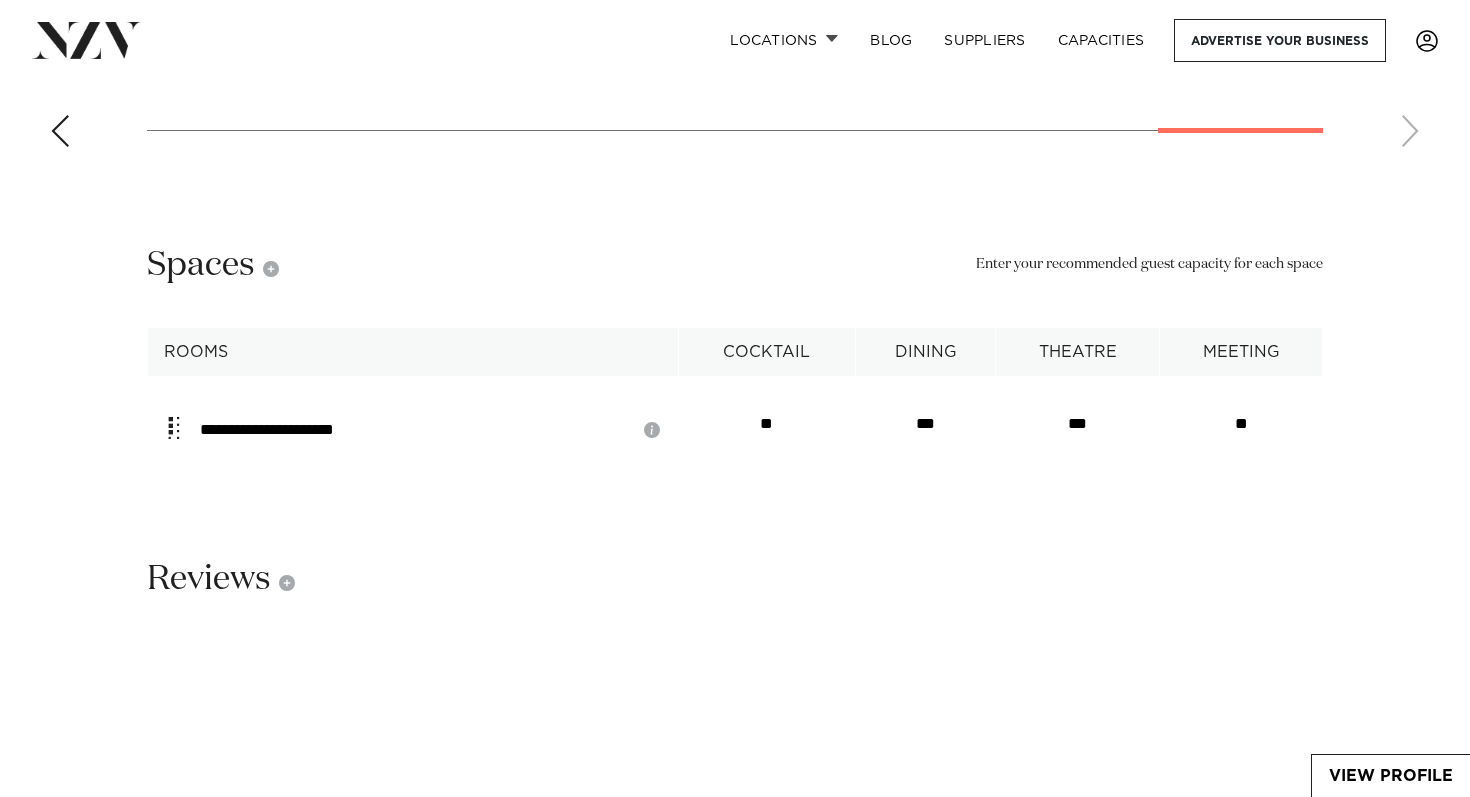 scroll, scrollTop: 3724, scrollLeft: 0, axis: vertical 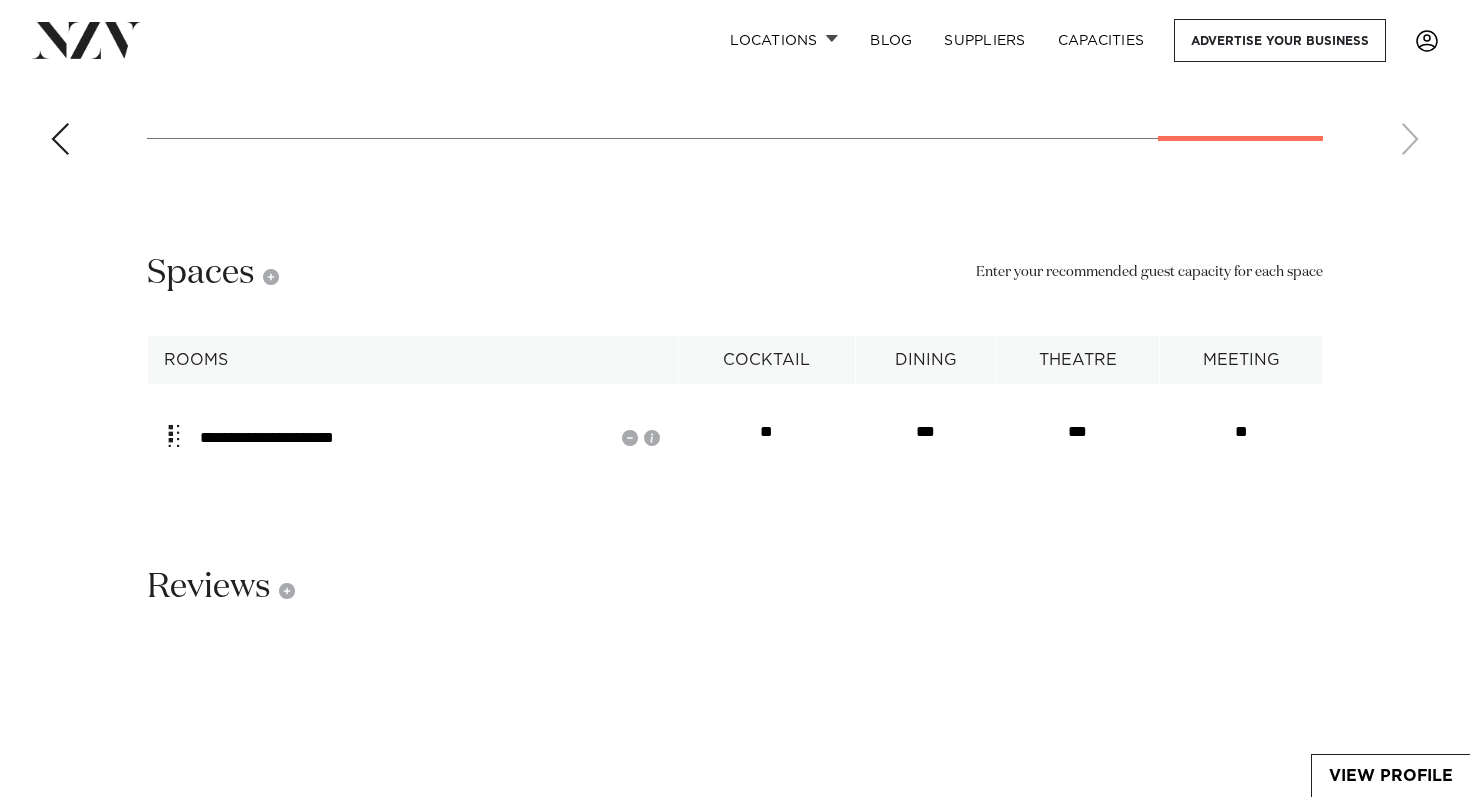 click at bounding box center [181, 438] 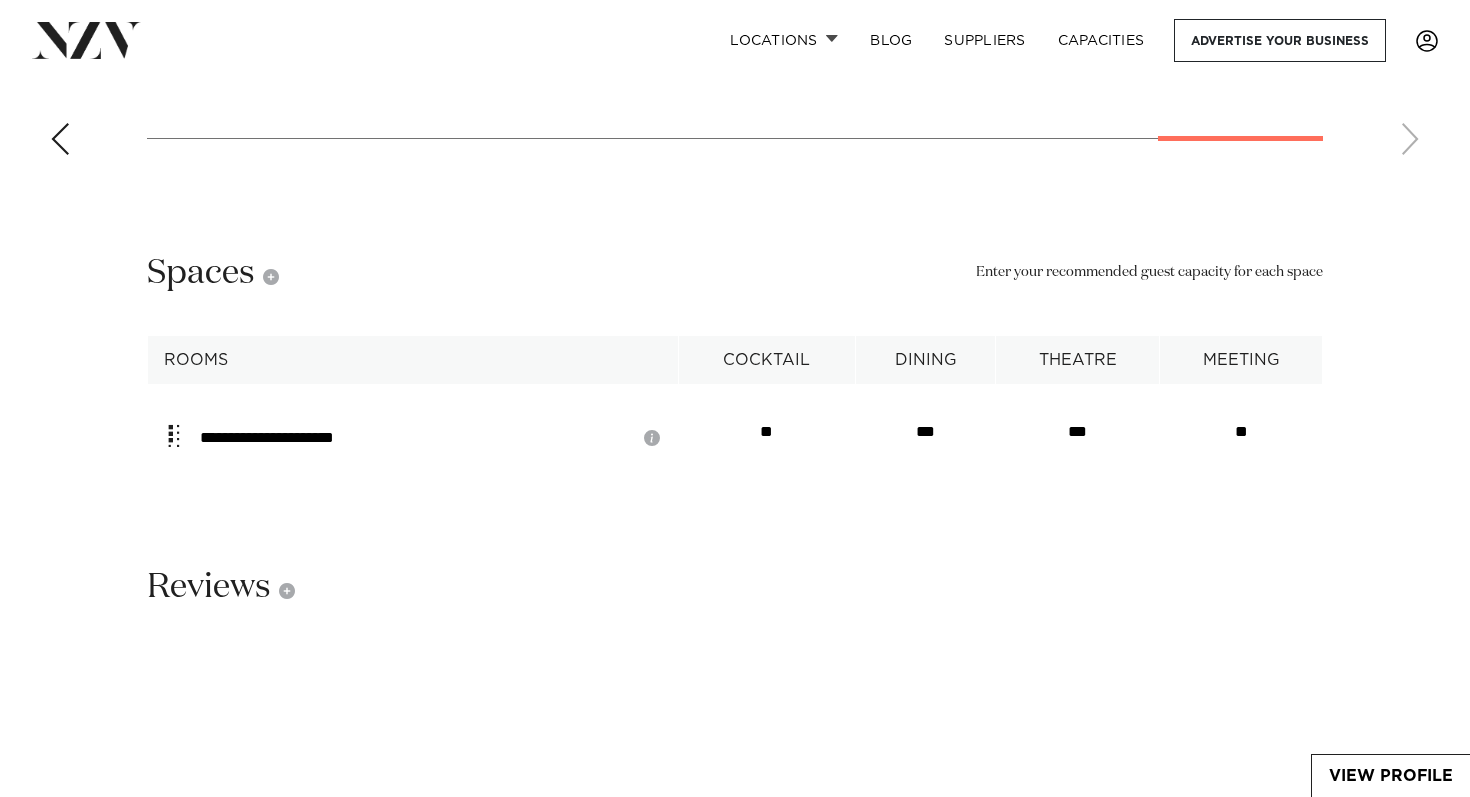 click on "Enter your recommended guest capacity for each space" at bounding box center (1149, 273) 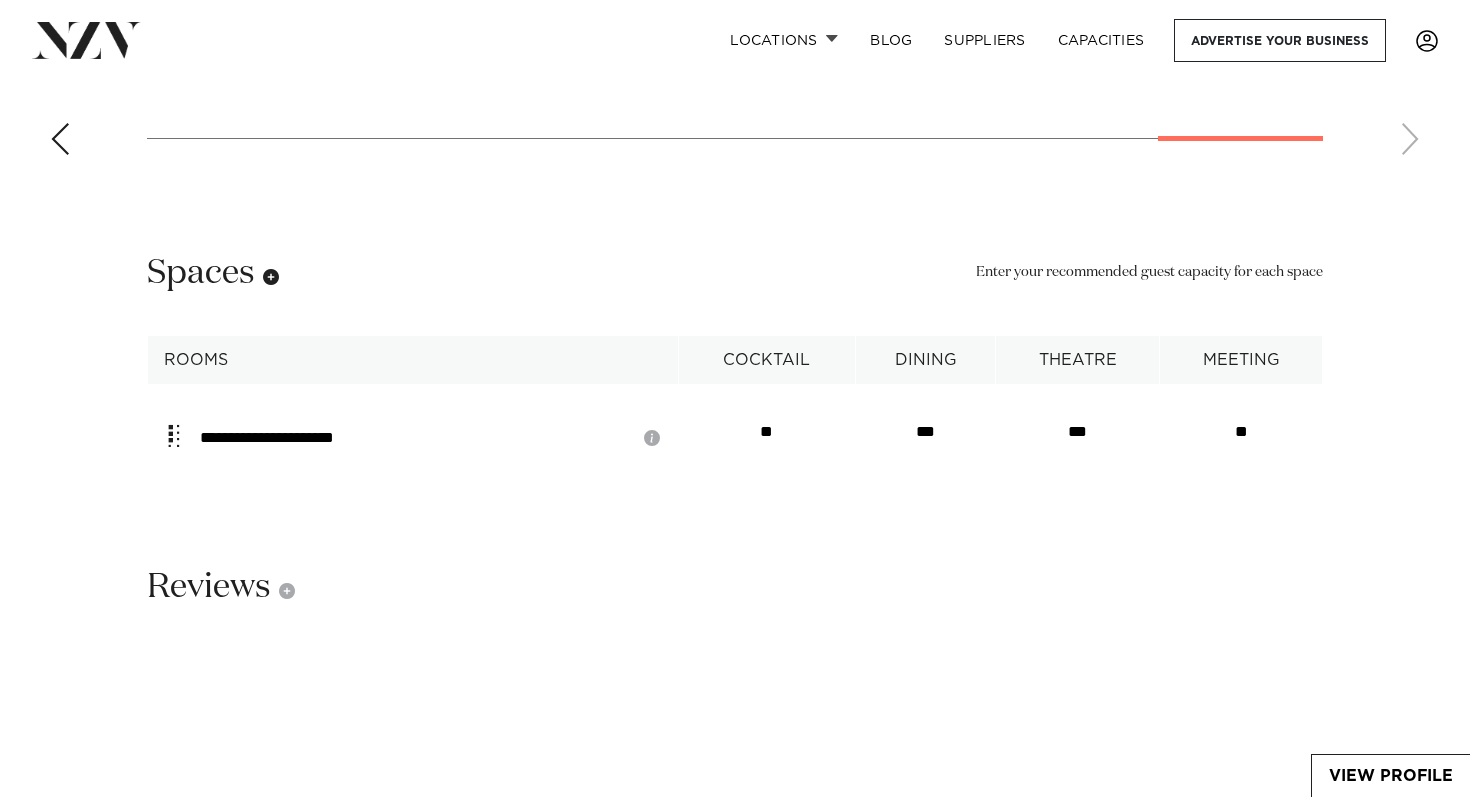 click at bounding box center (271, 277) 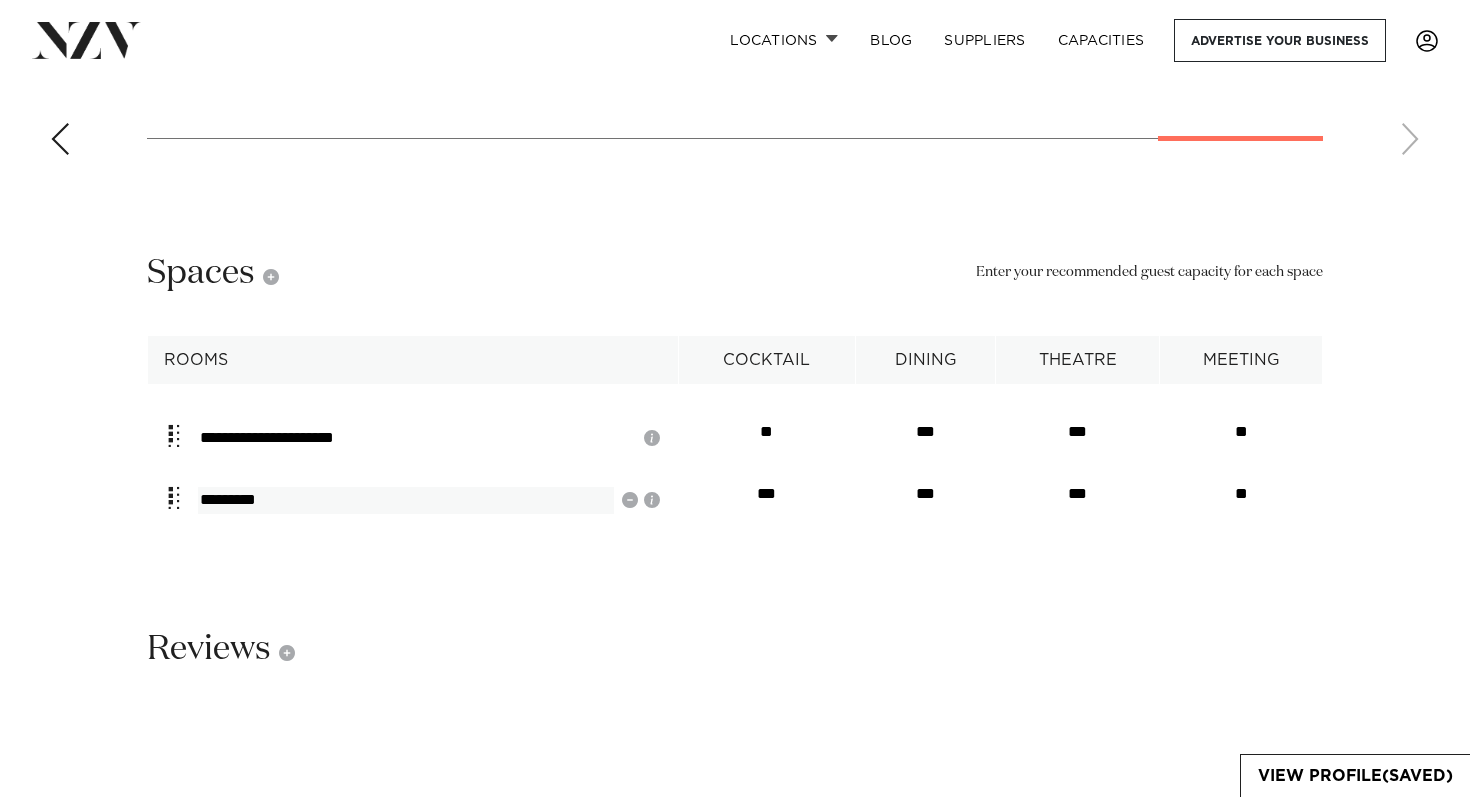 click on "*********" at bounding box center (406, 500) 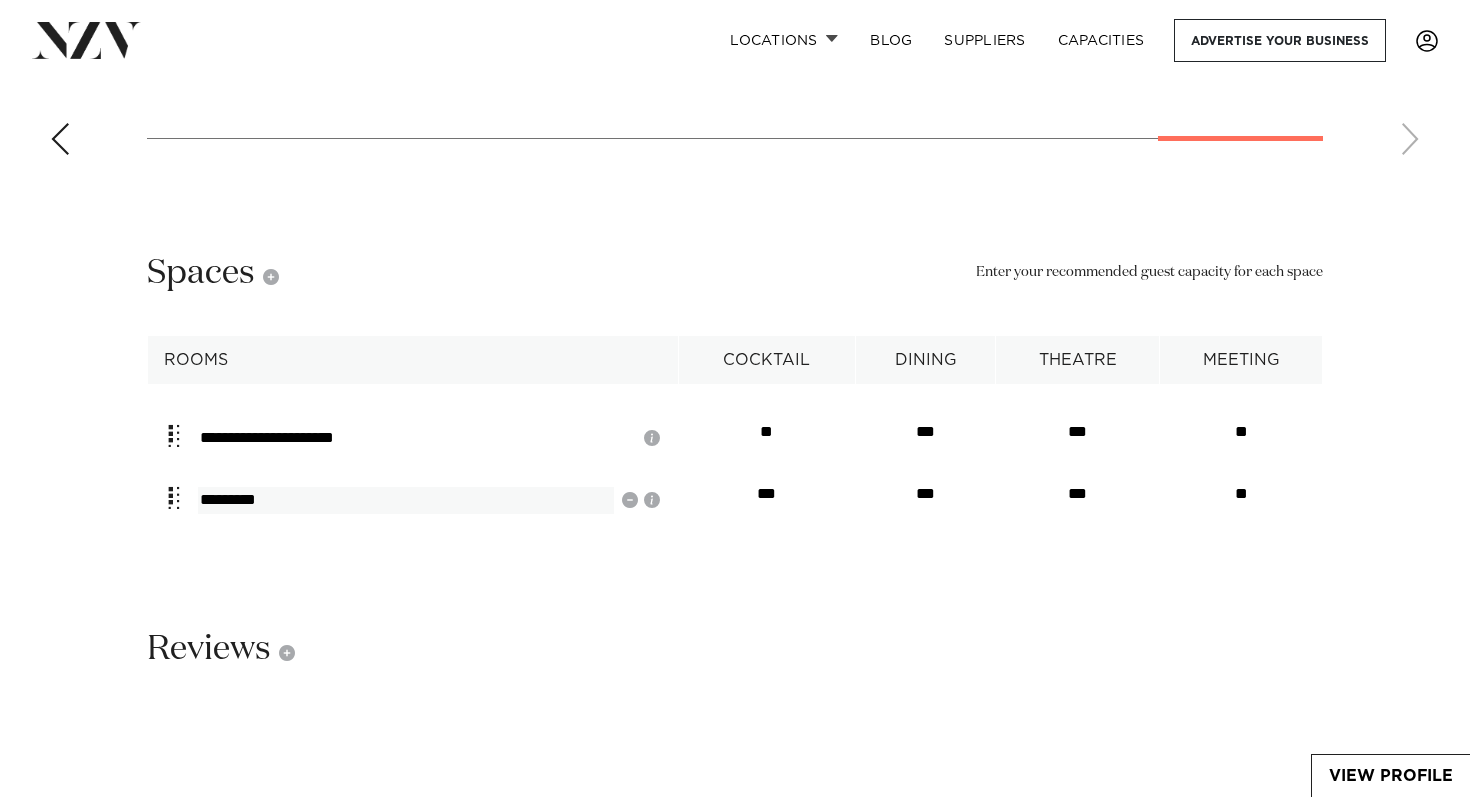 click on "*********" at bounding box center (406, 500) 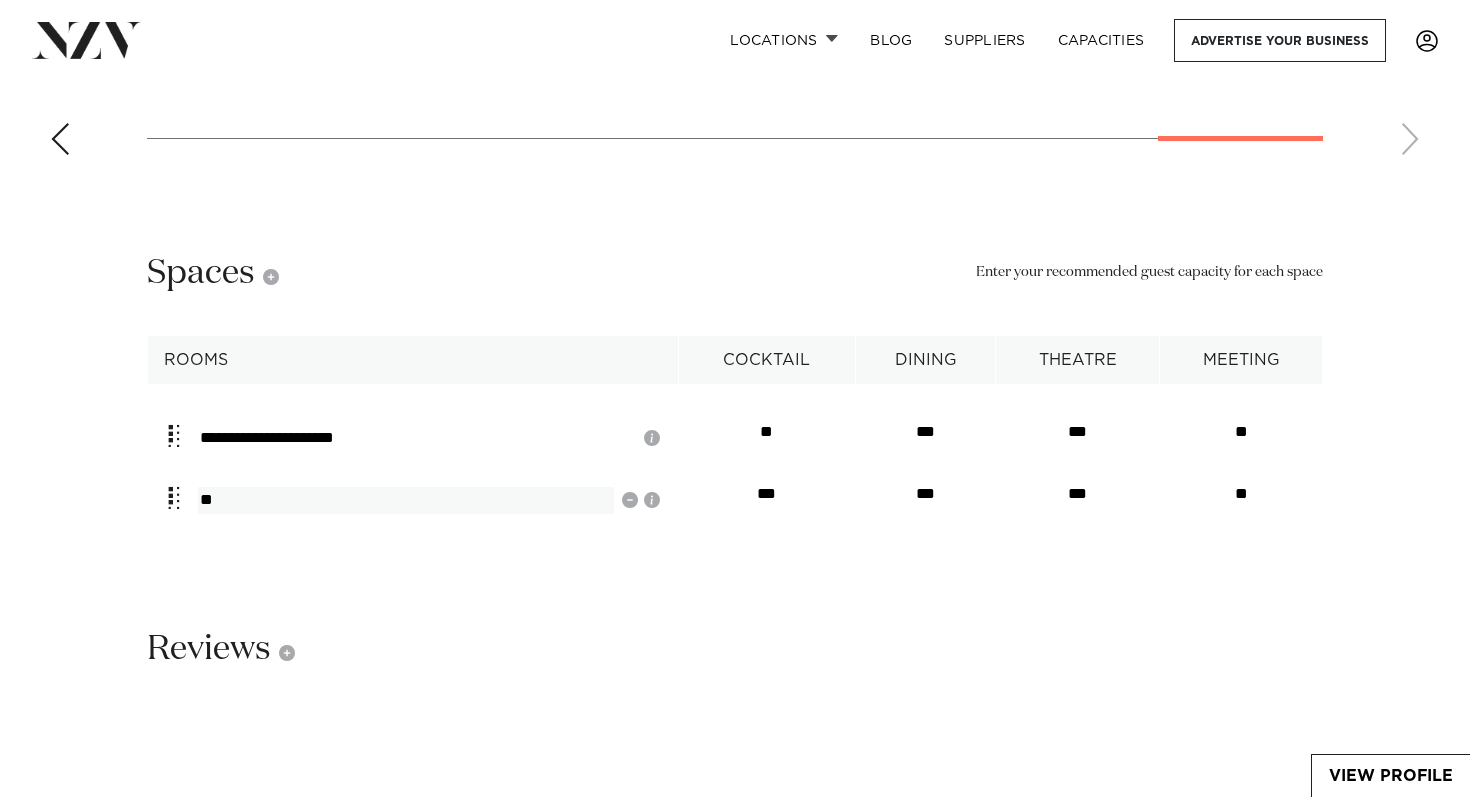 type on "*" 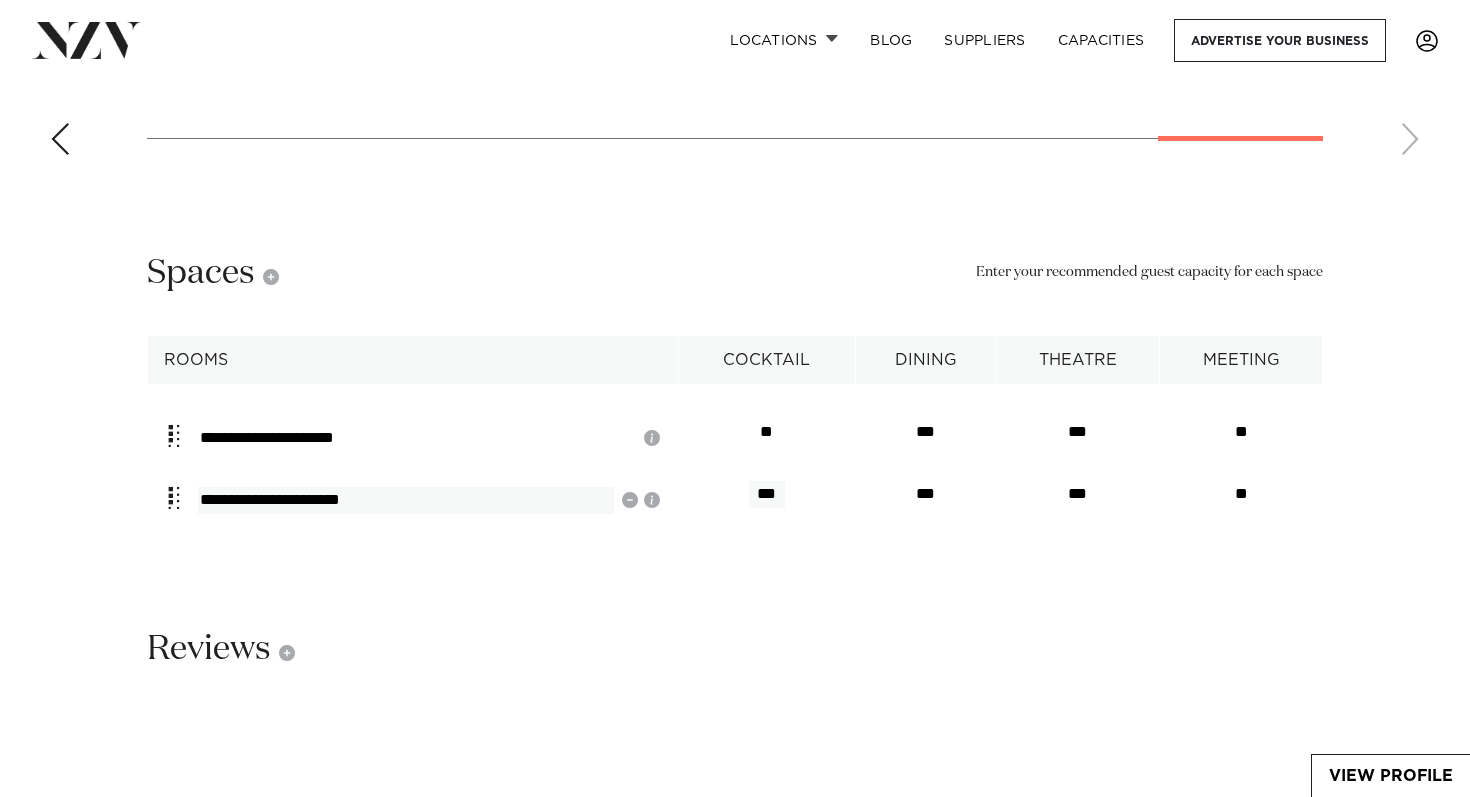 type on "**********" 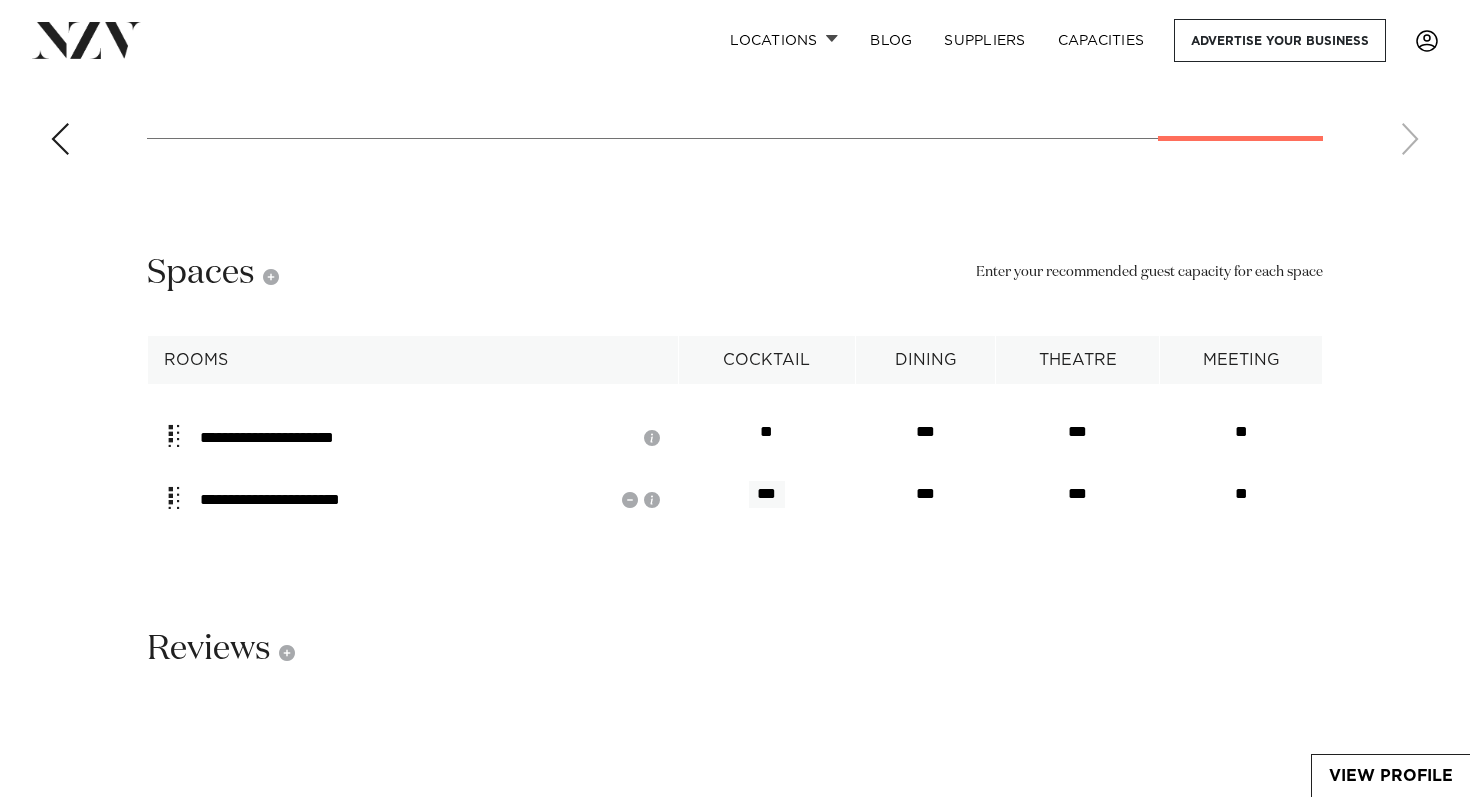 click on "***" at bounding box center [767, 494] 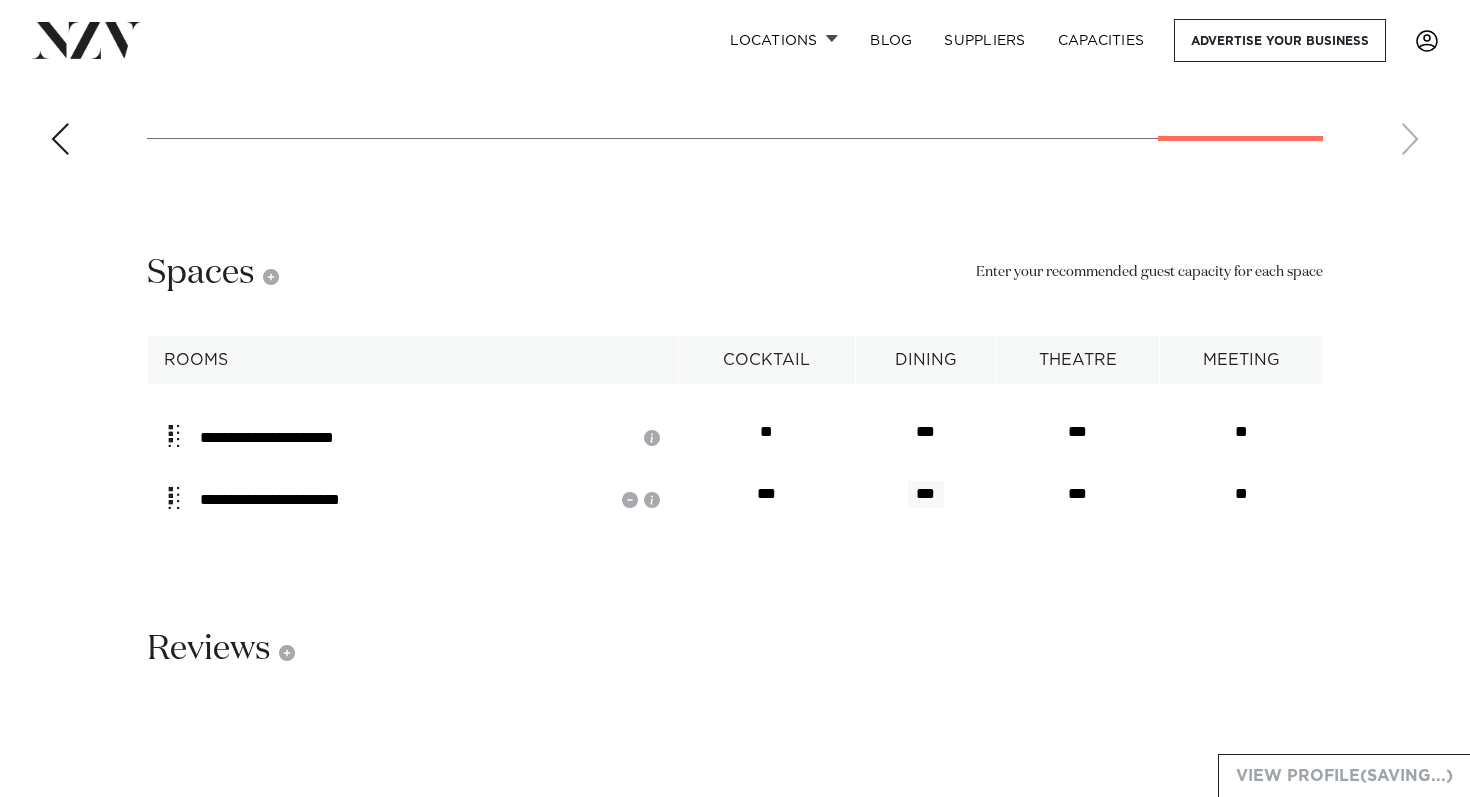 click on "***" at bounding box center [926, 494] 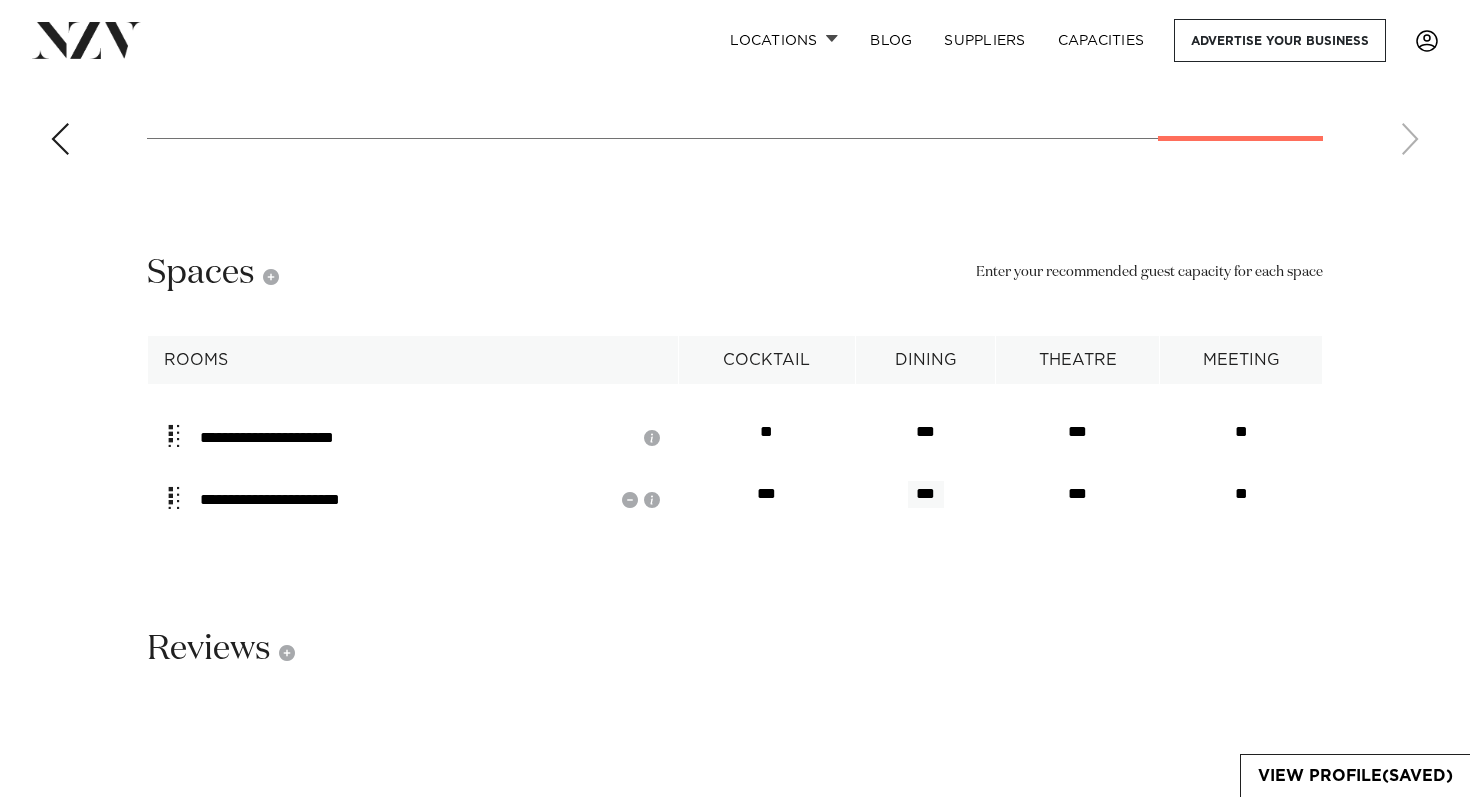 click on "***" at bounding box center (926, 494) 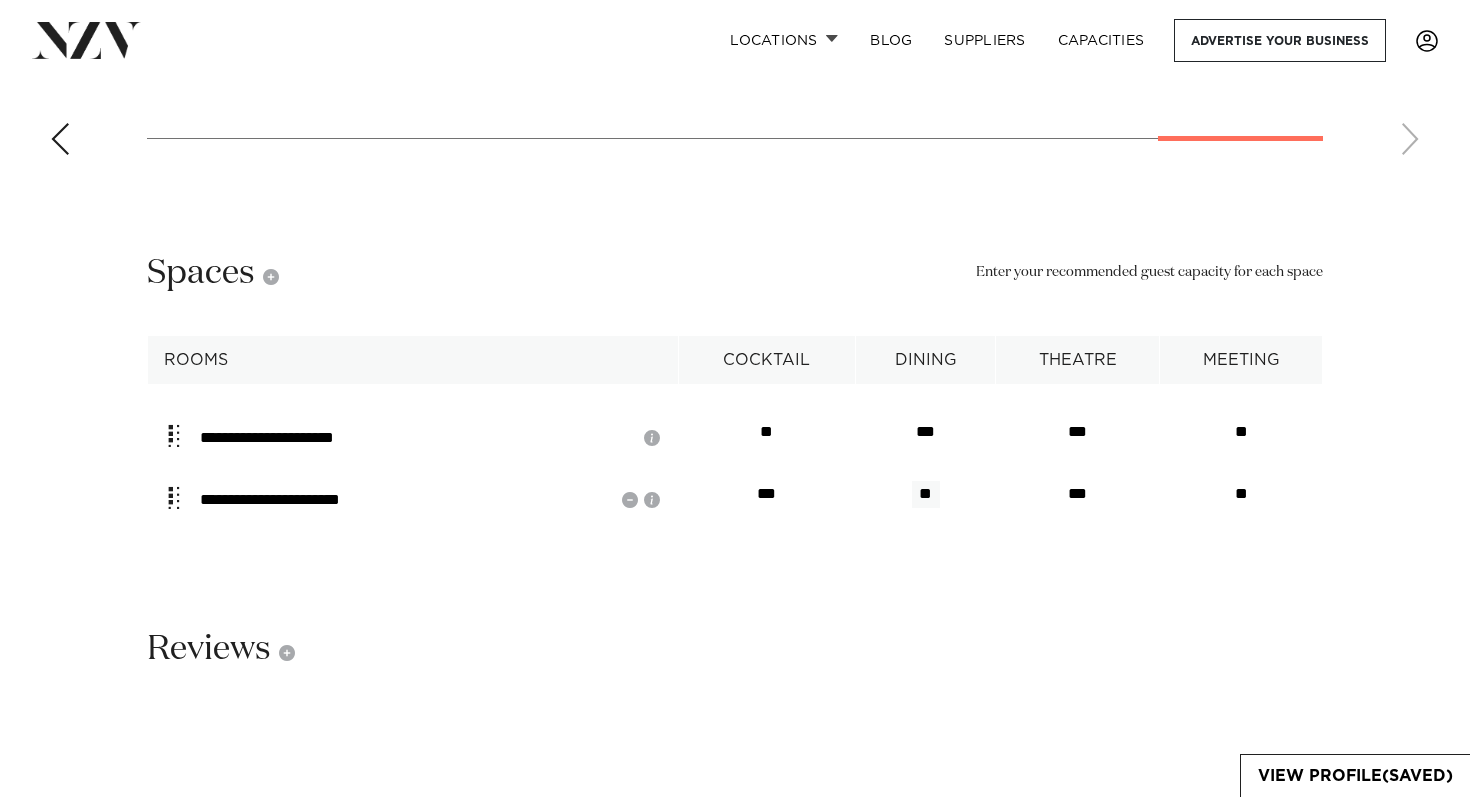 type on "*" 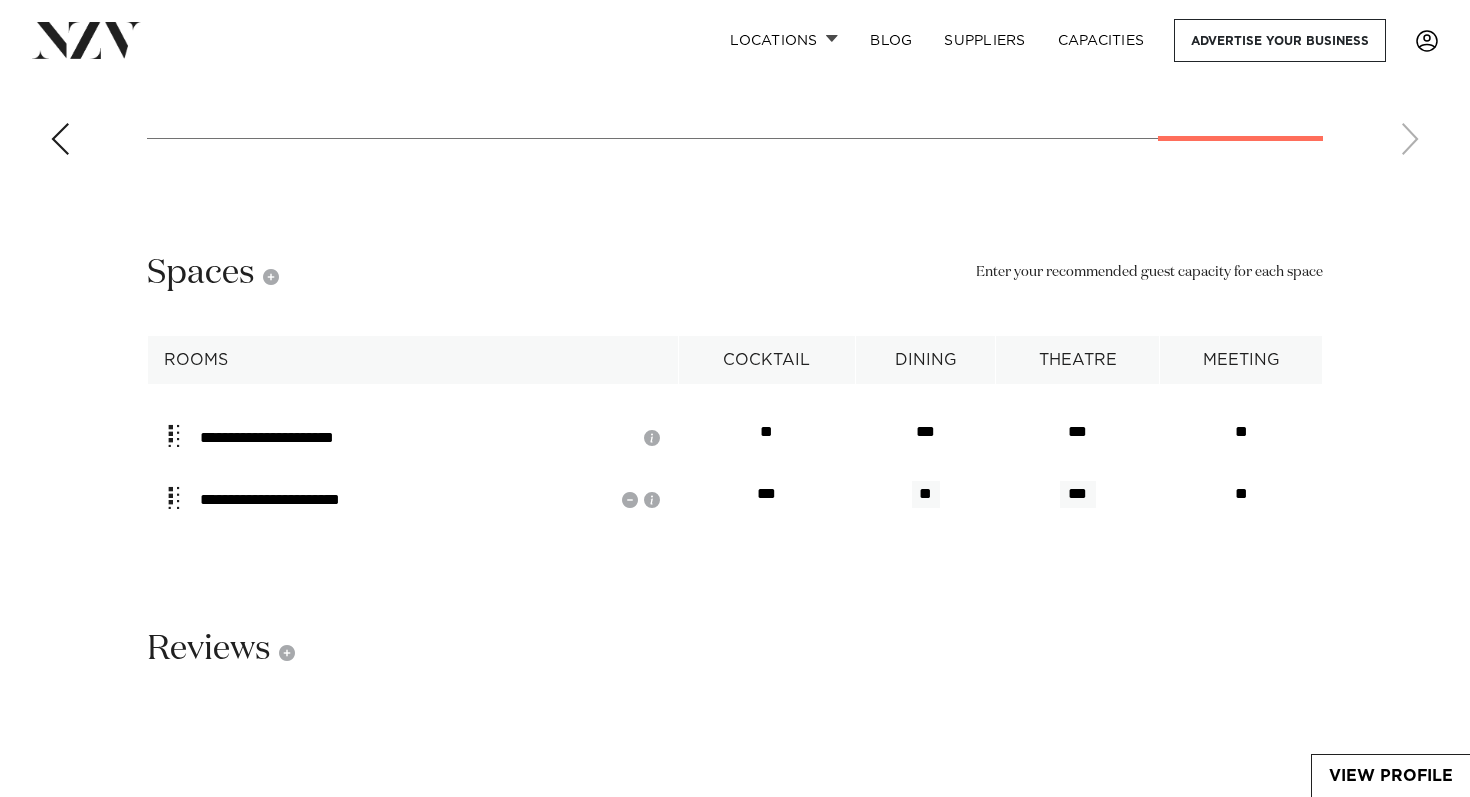type on "**" 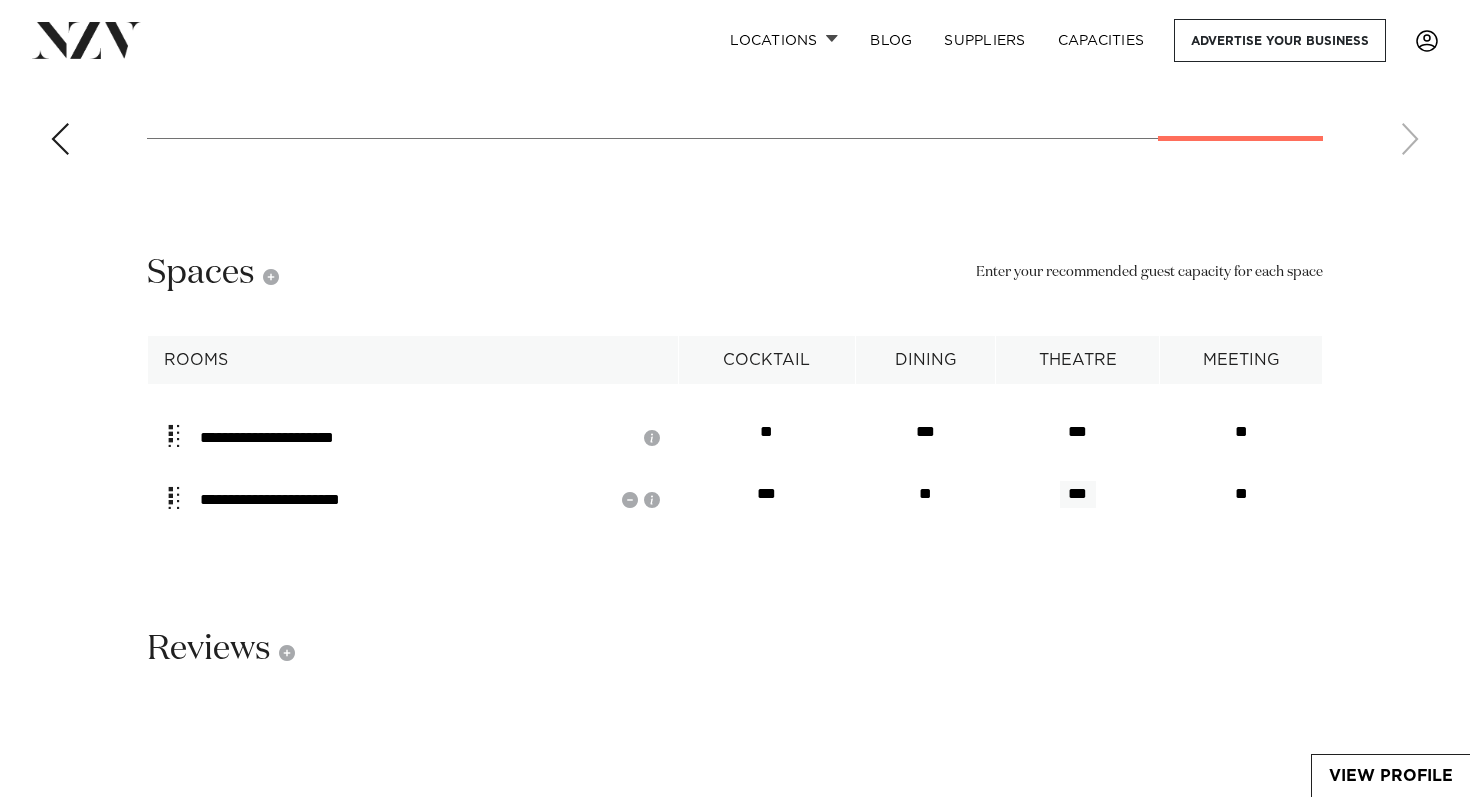 click on "***" at bounding box center (1078, 494) 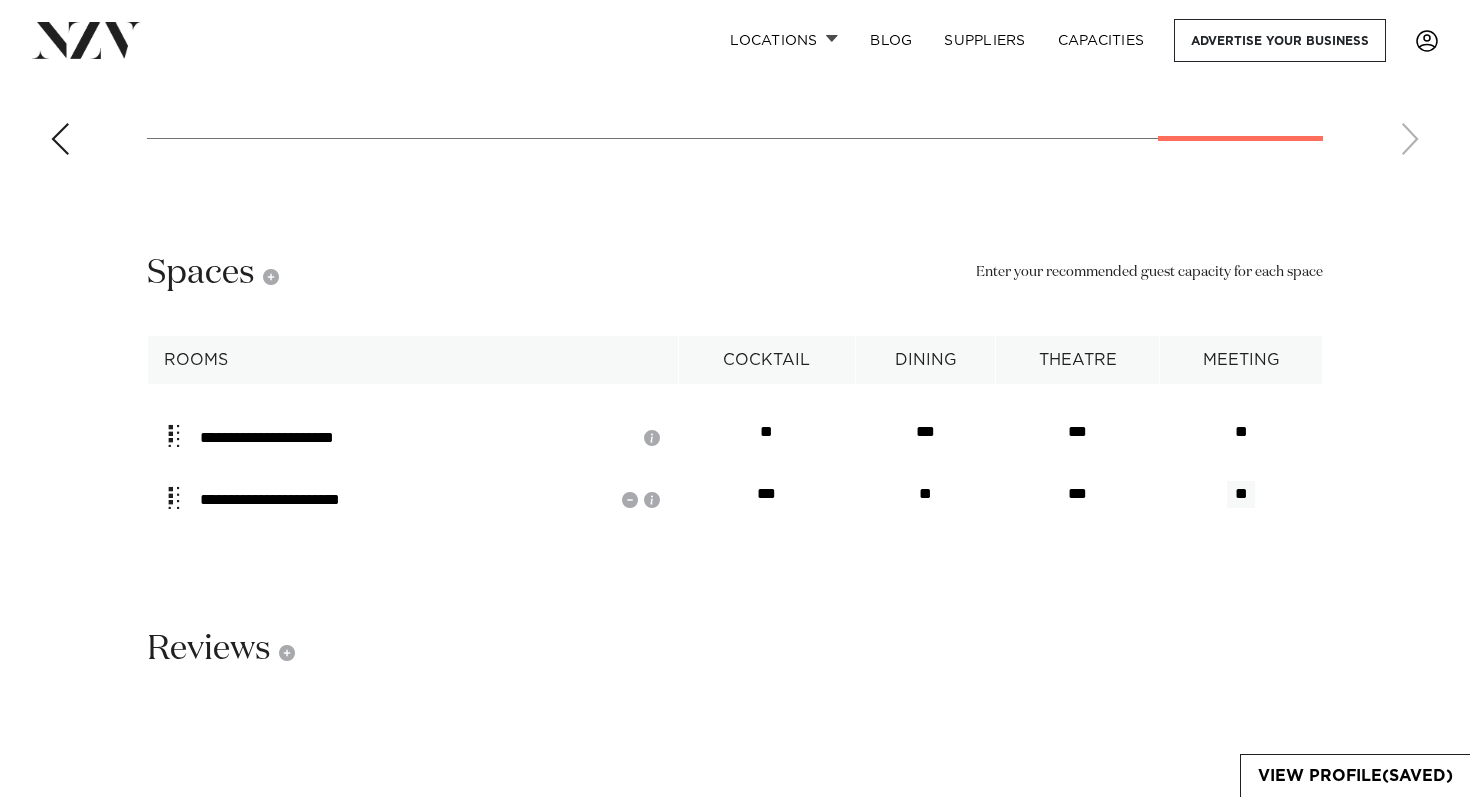 click on "**" at bounding box center [1241, 494] 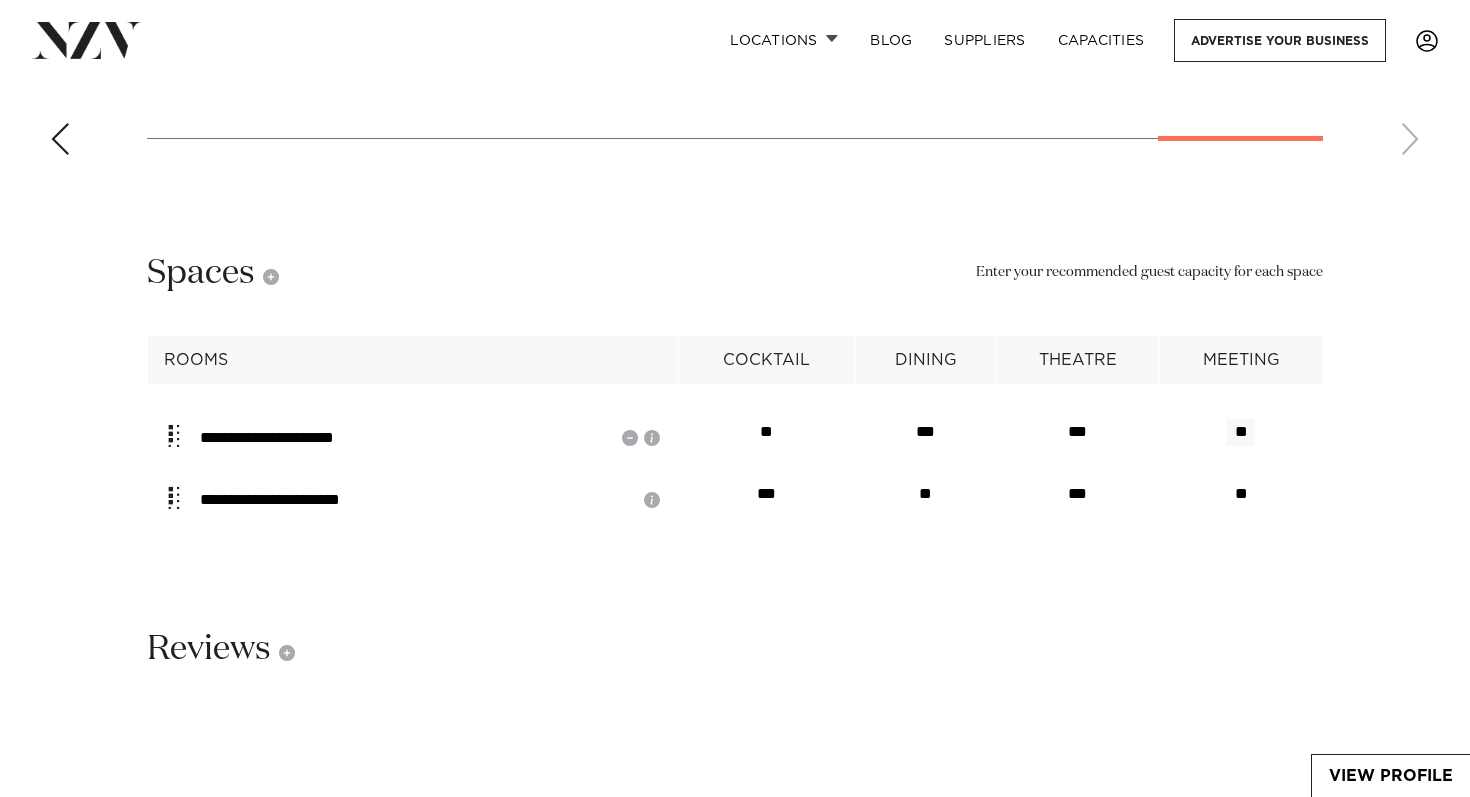 click on "**" at bounding box center (1241, 432) 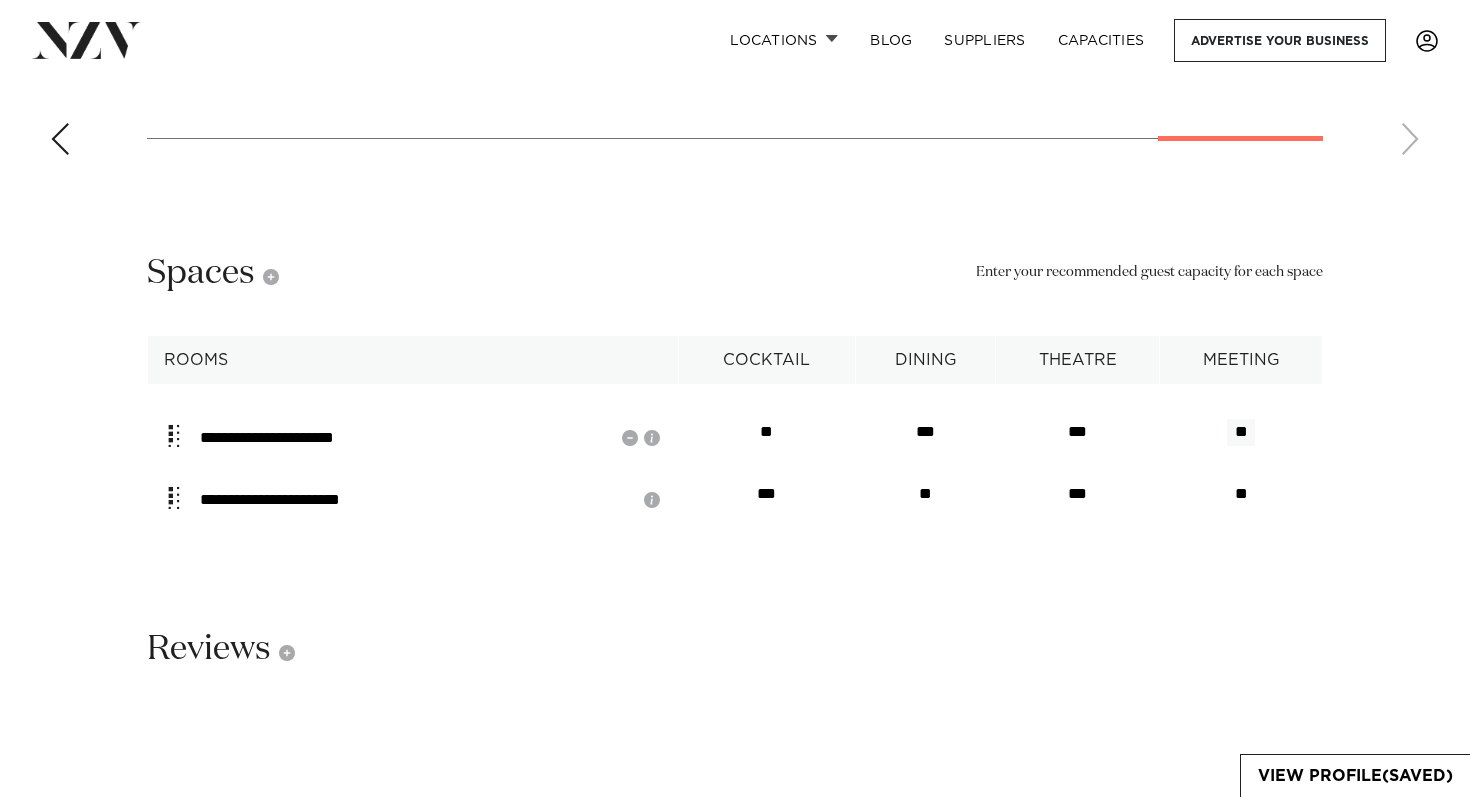 click on "**" at bounding box center (1241, 432) 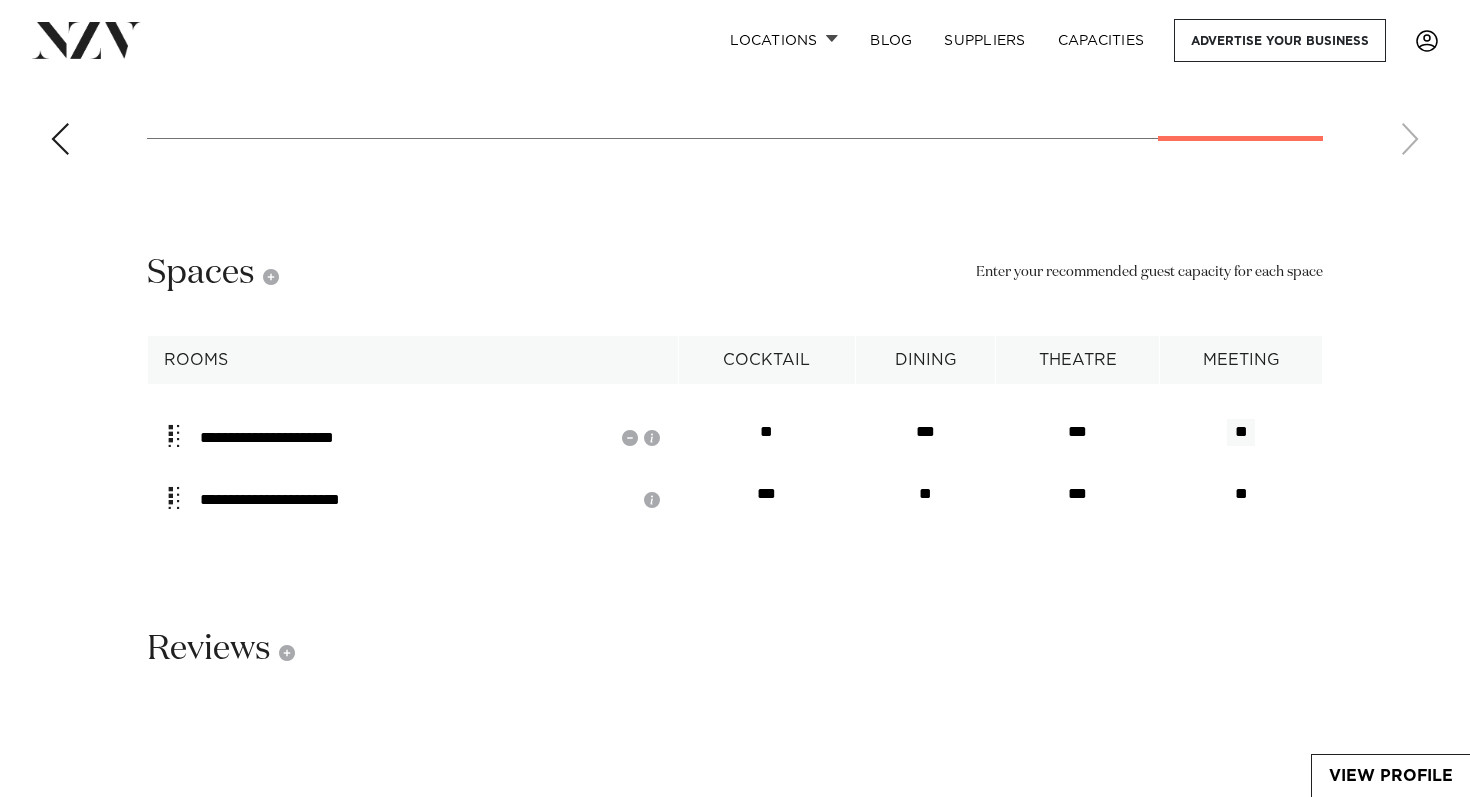 type on "*" 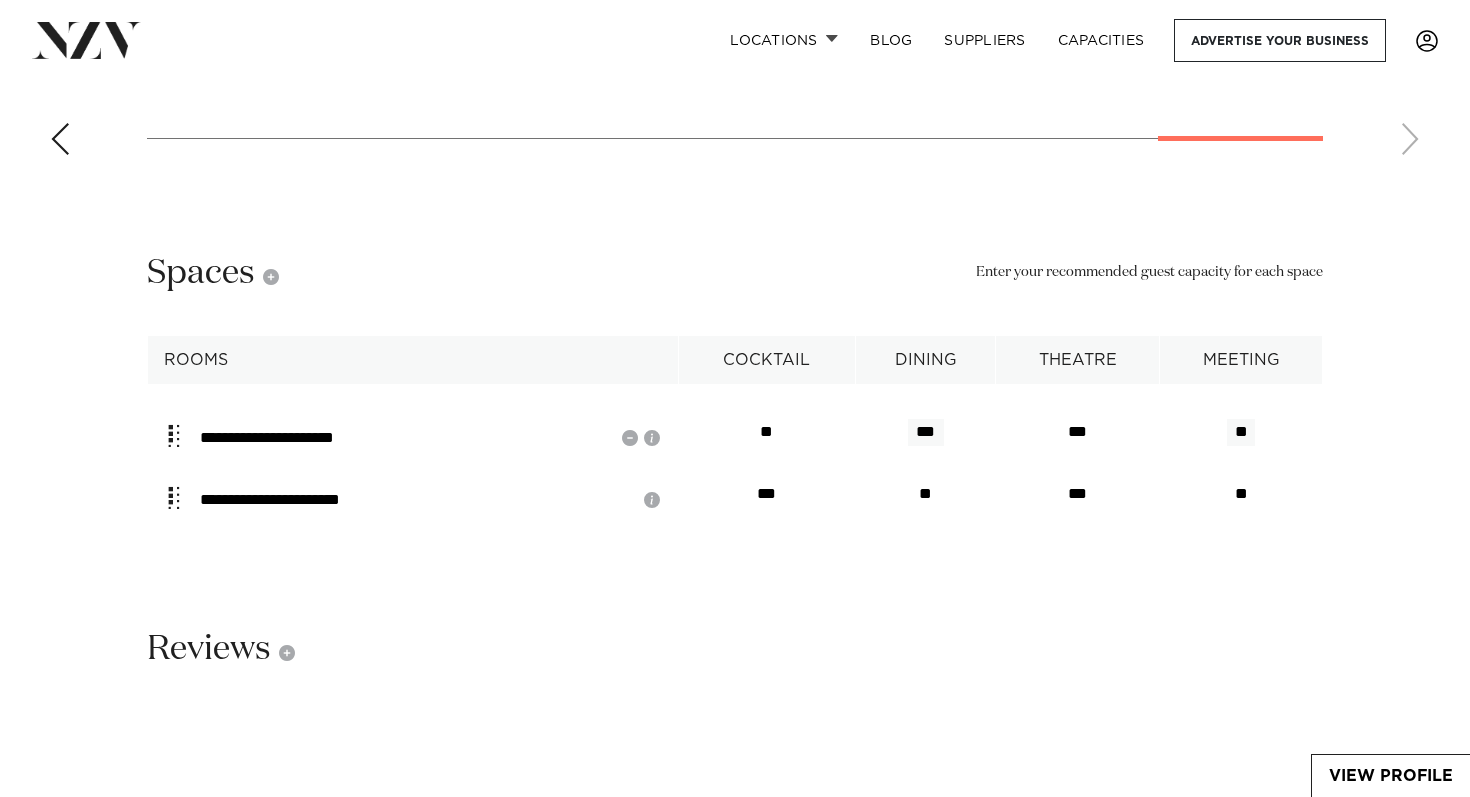 type on "**" 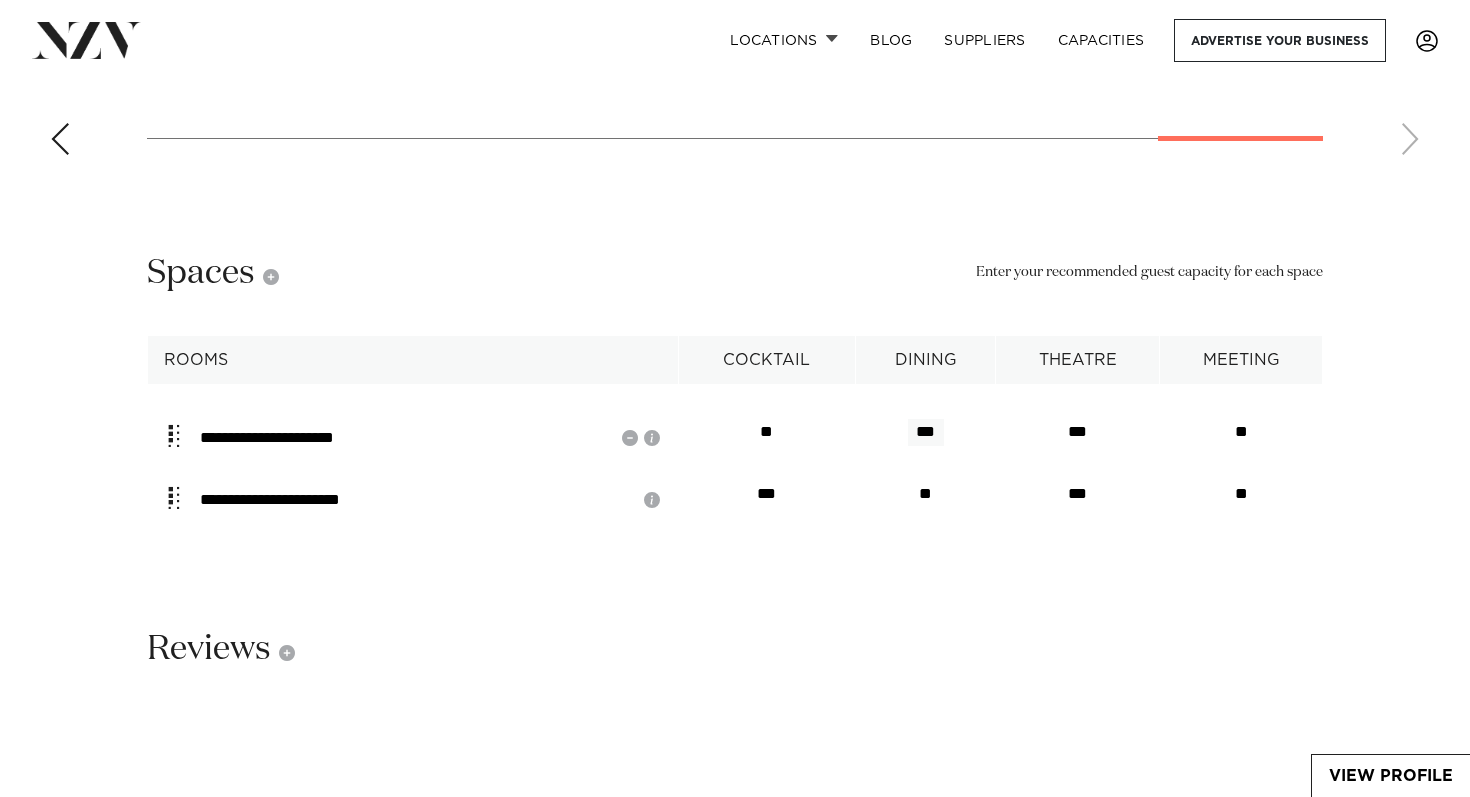 click on "***" at bounding box center [926, 432] 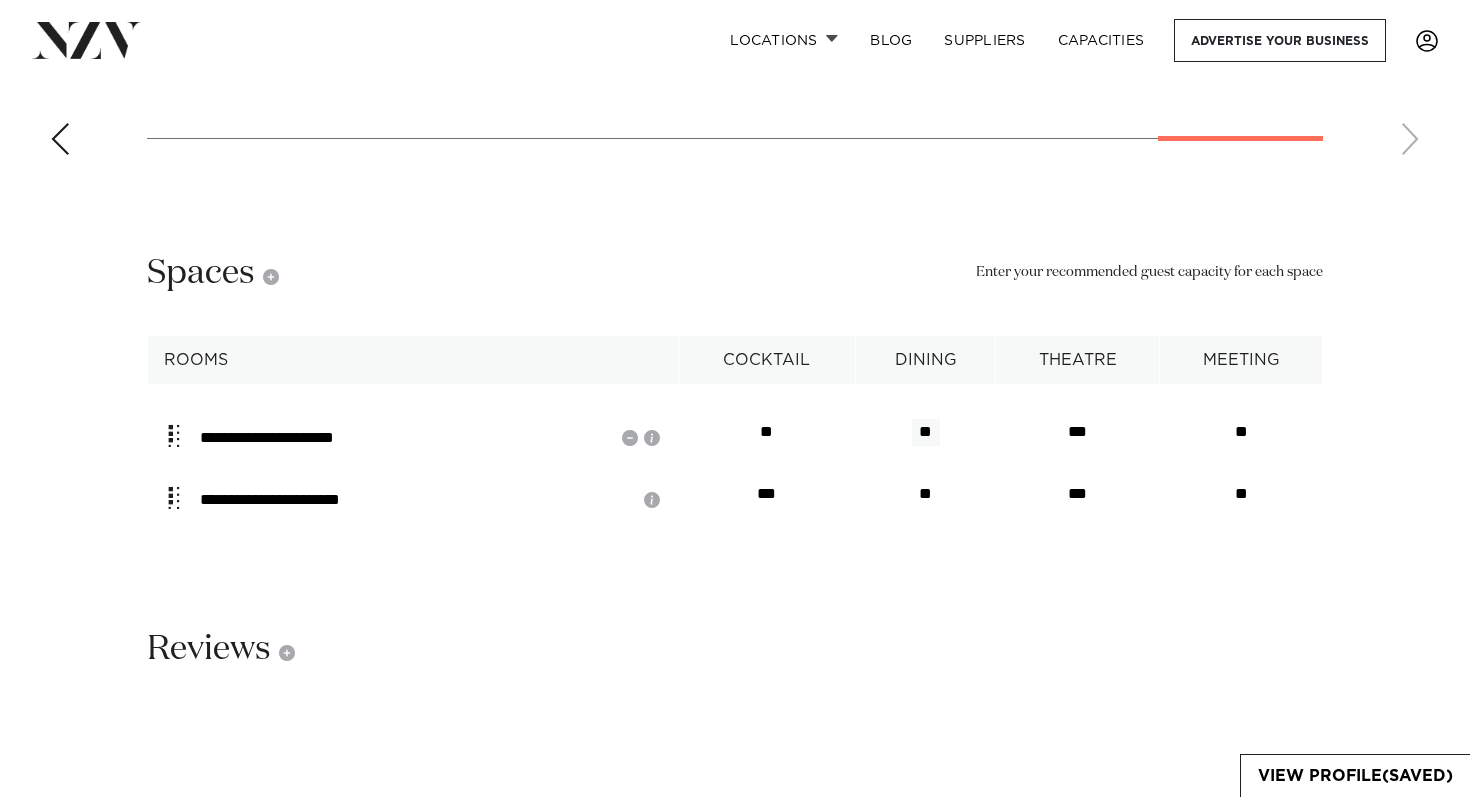 type on "*" 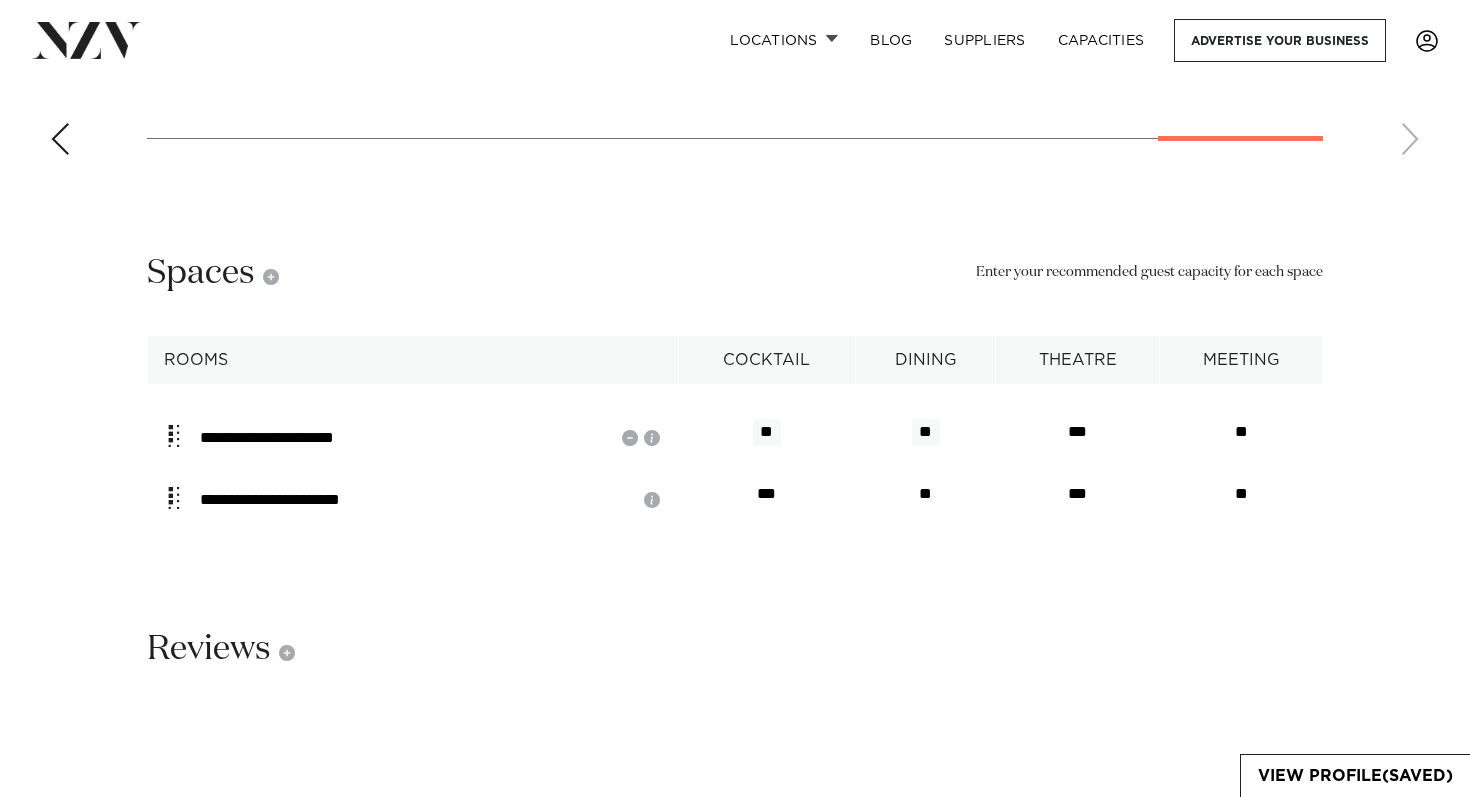 type on "**" 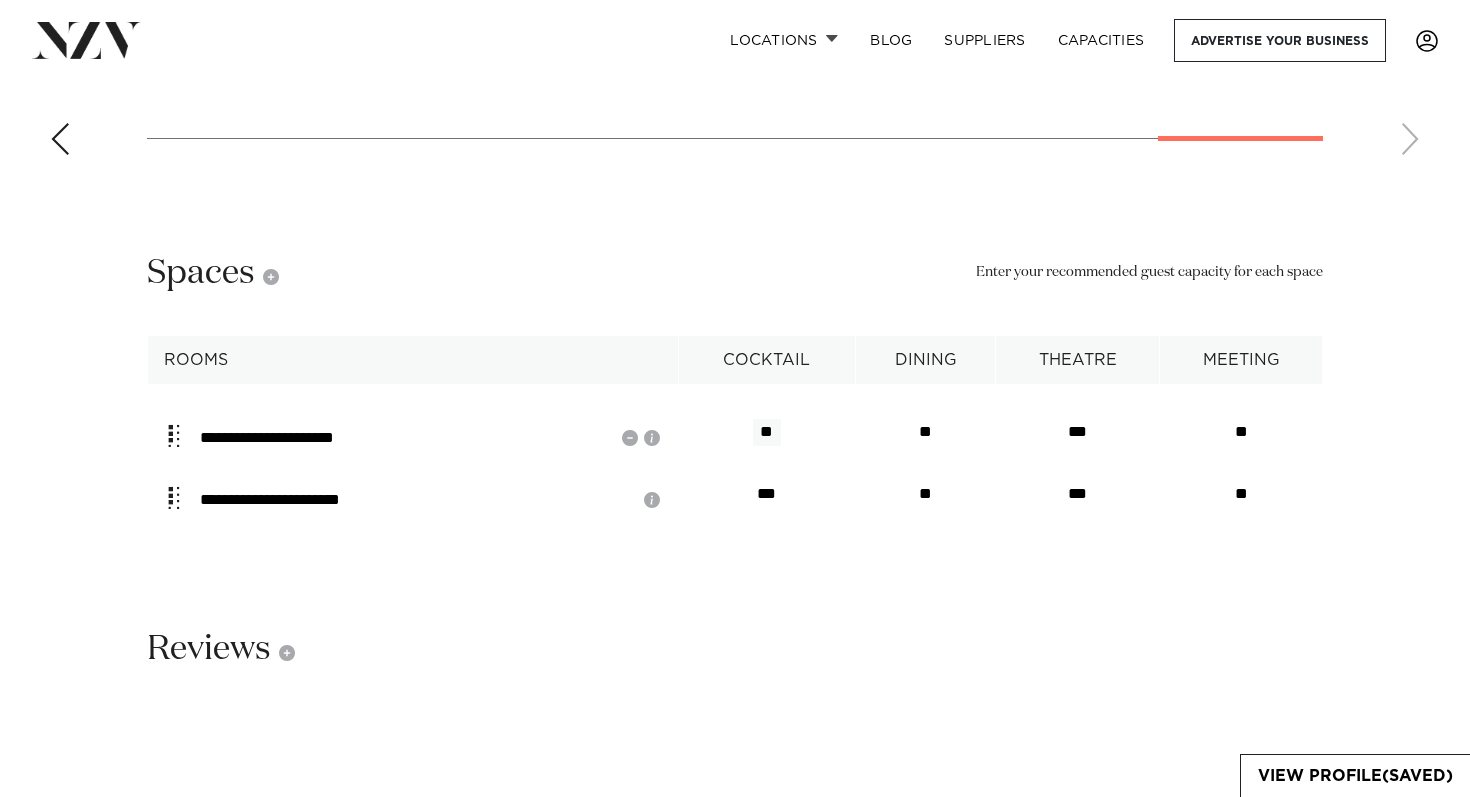 click on "**" at bounding box center [767, 432] 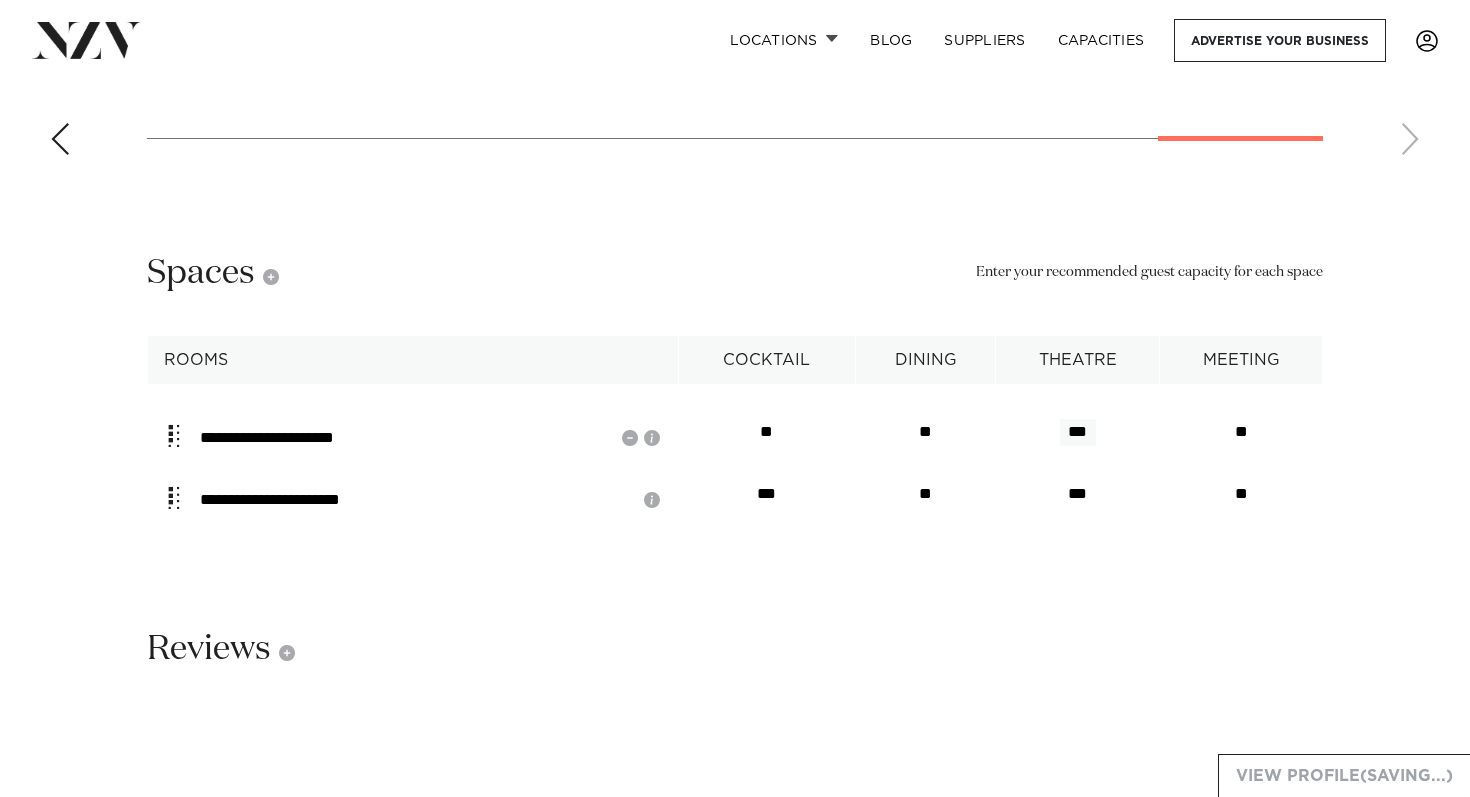 click on "***" at bounding box center (1078, 432) 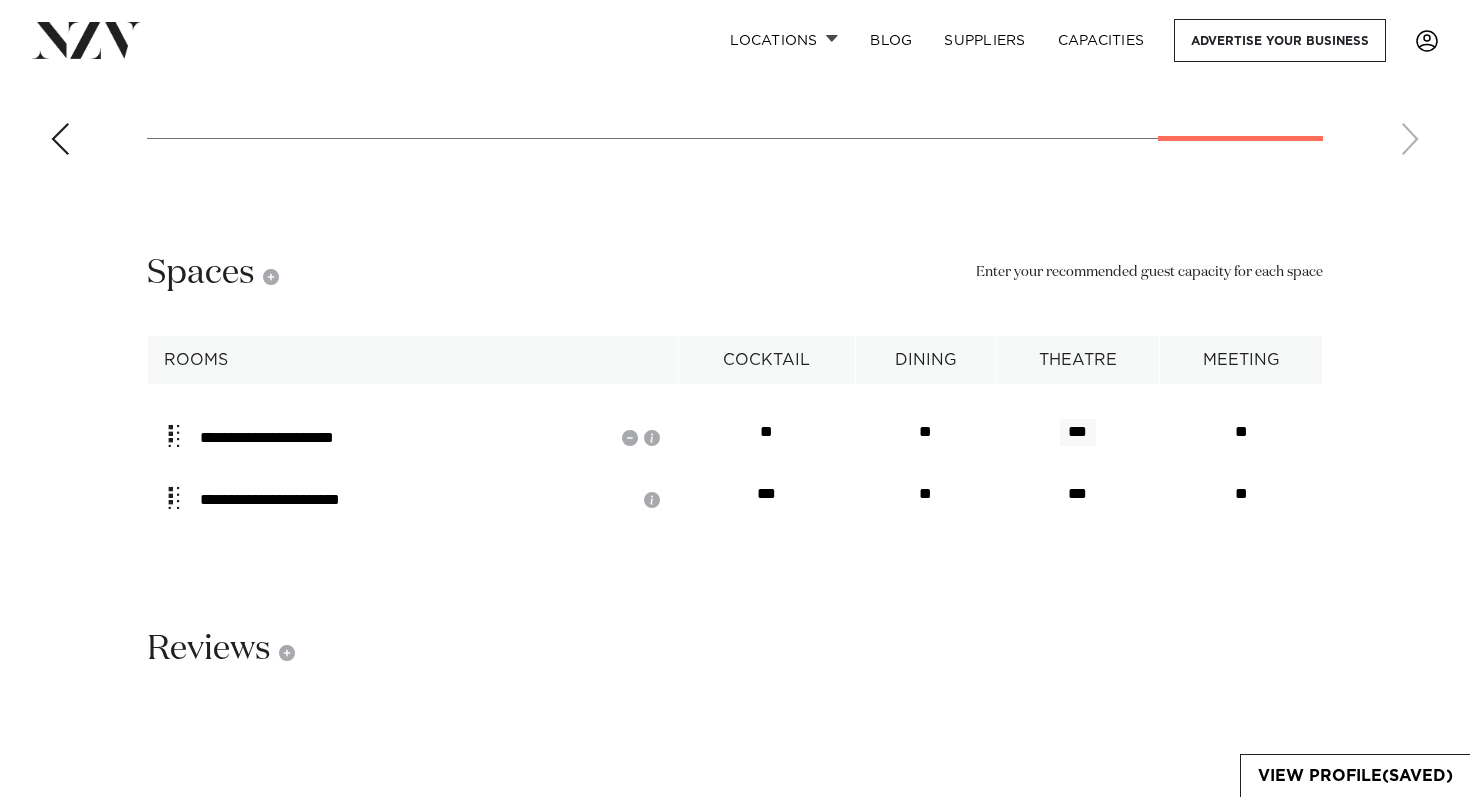 click on "***" at bounding box center (1078, 432) 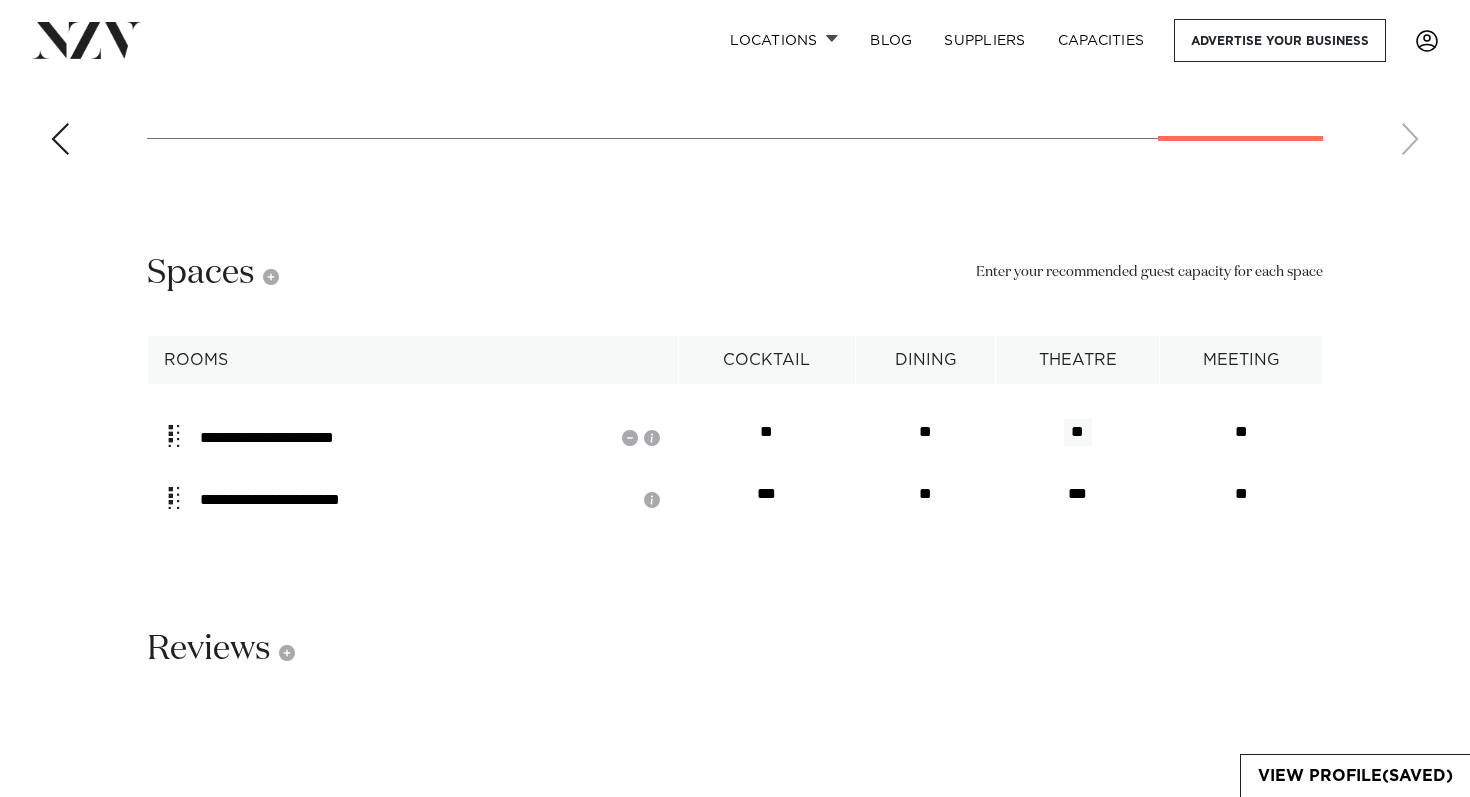 type on "*" 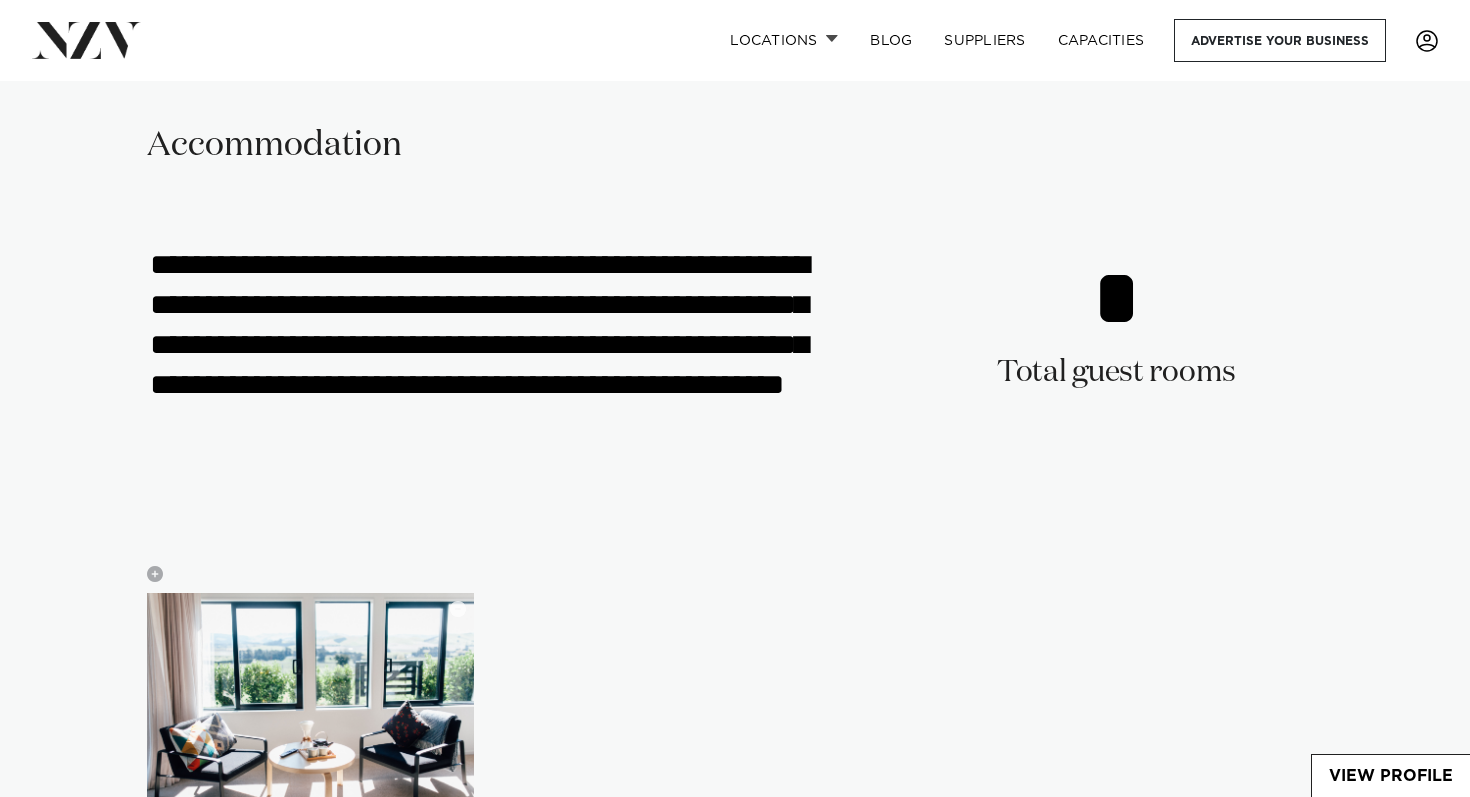 scroll, scrollTop: 3659, scrollLeft: 0, axis: vertical 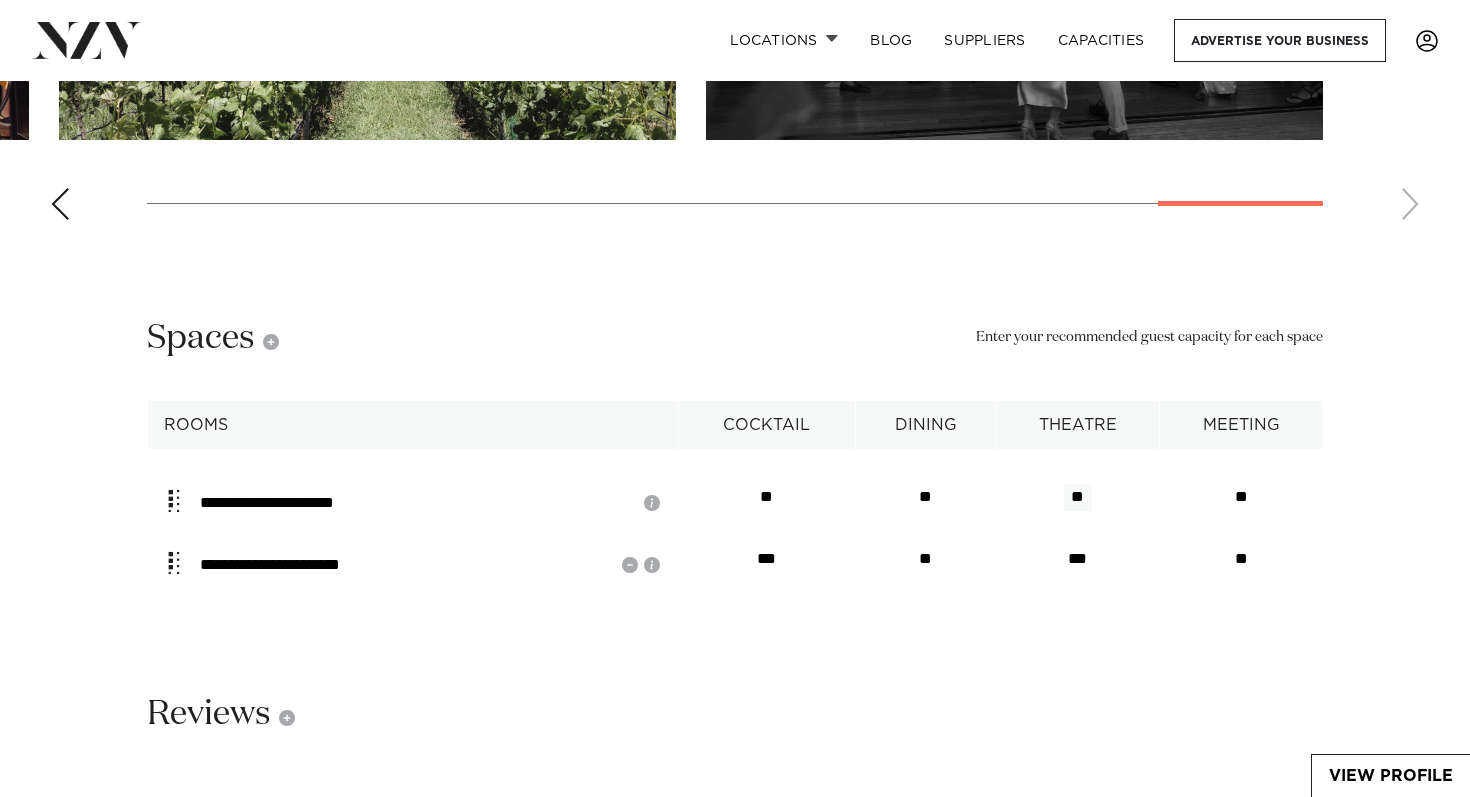 type on "**" 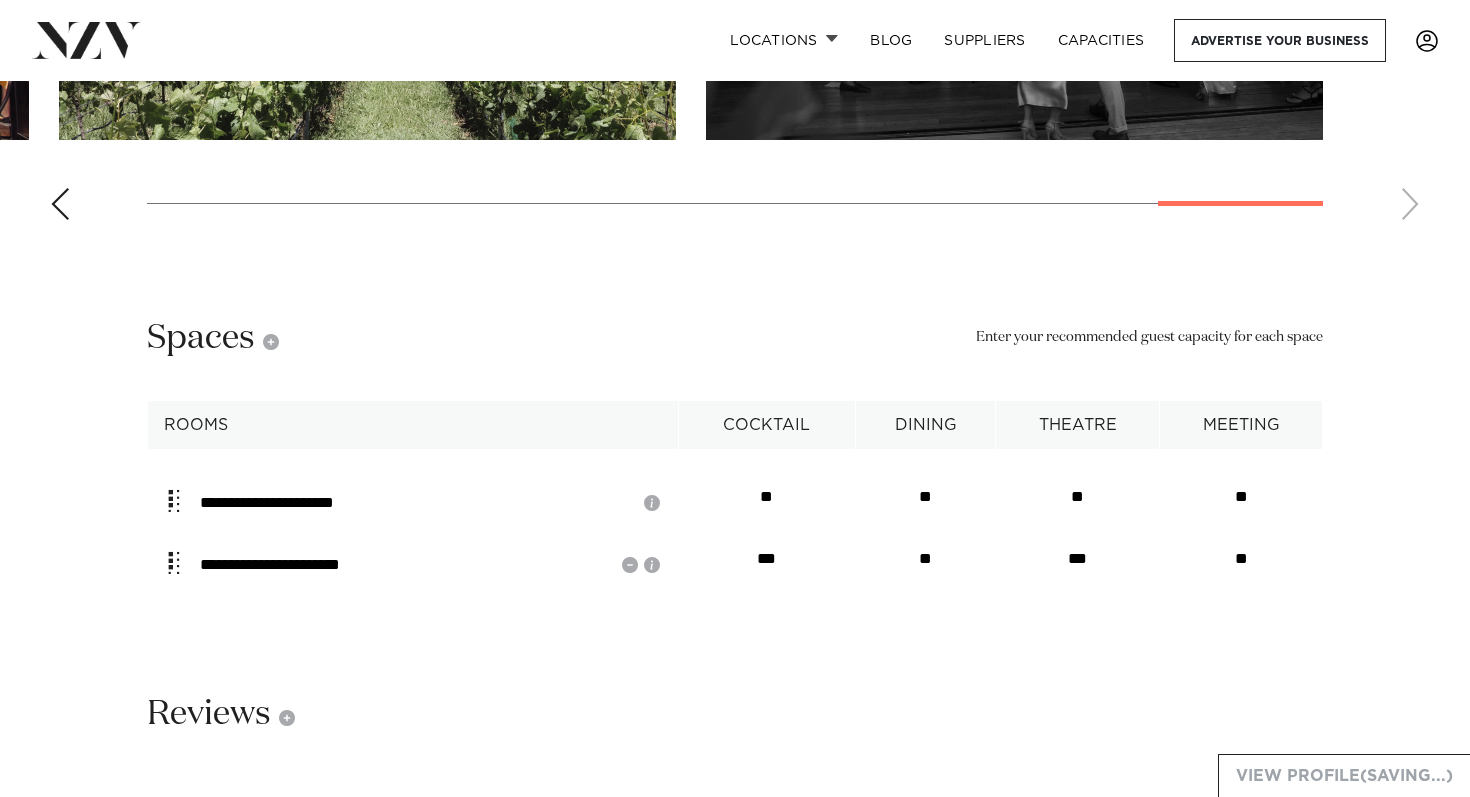 type 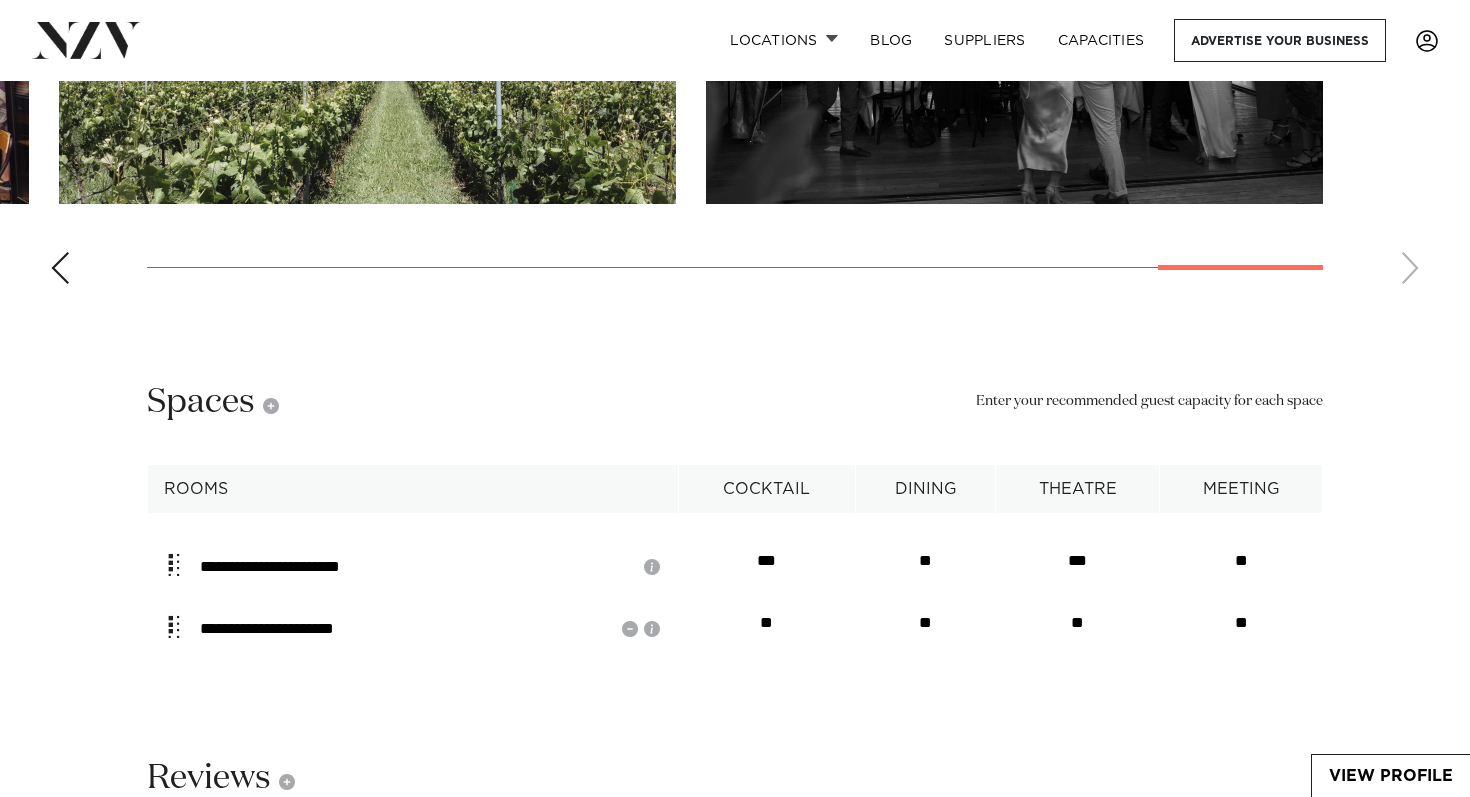 scroll, scrollTop: 3413, scrollLeft: 0, axis: vertical 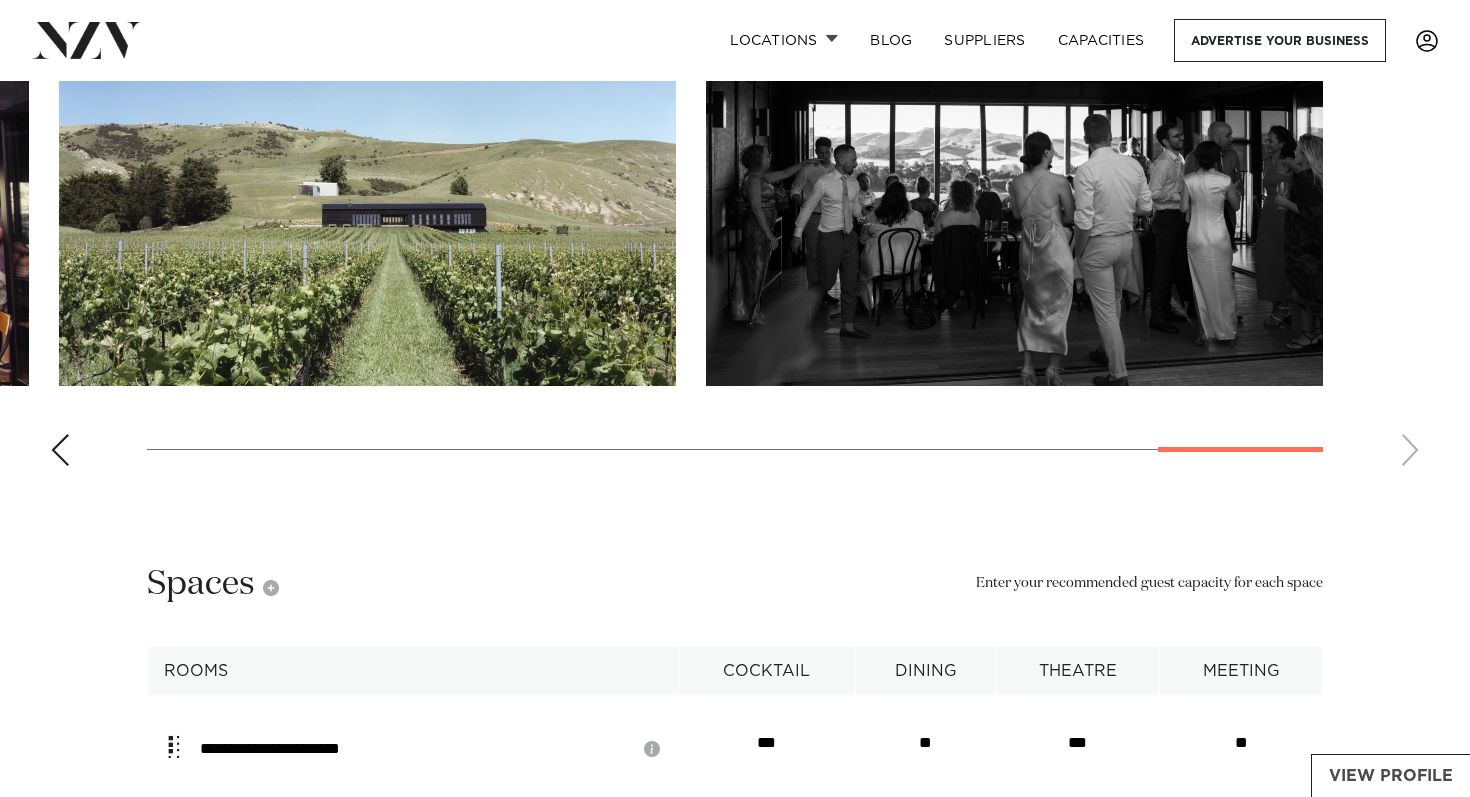 click on "View Profile" at bounding box center [1391, 776] 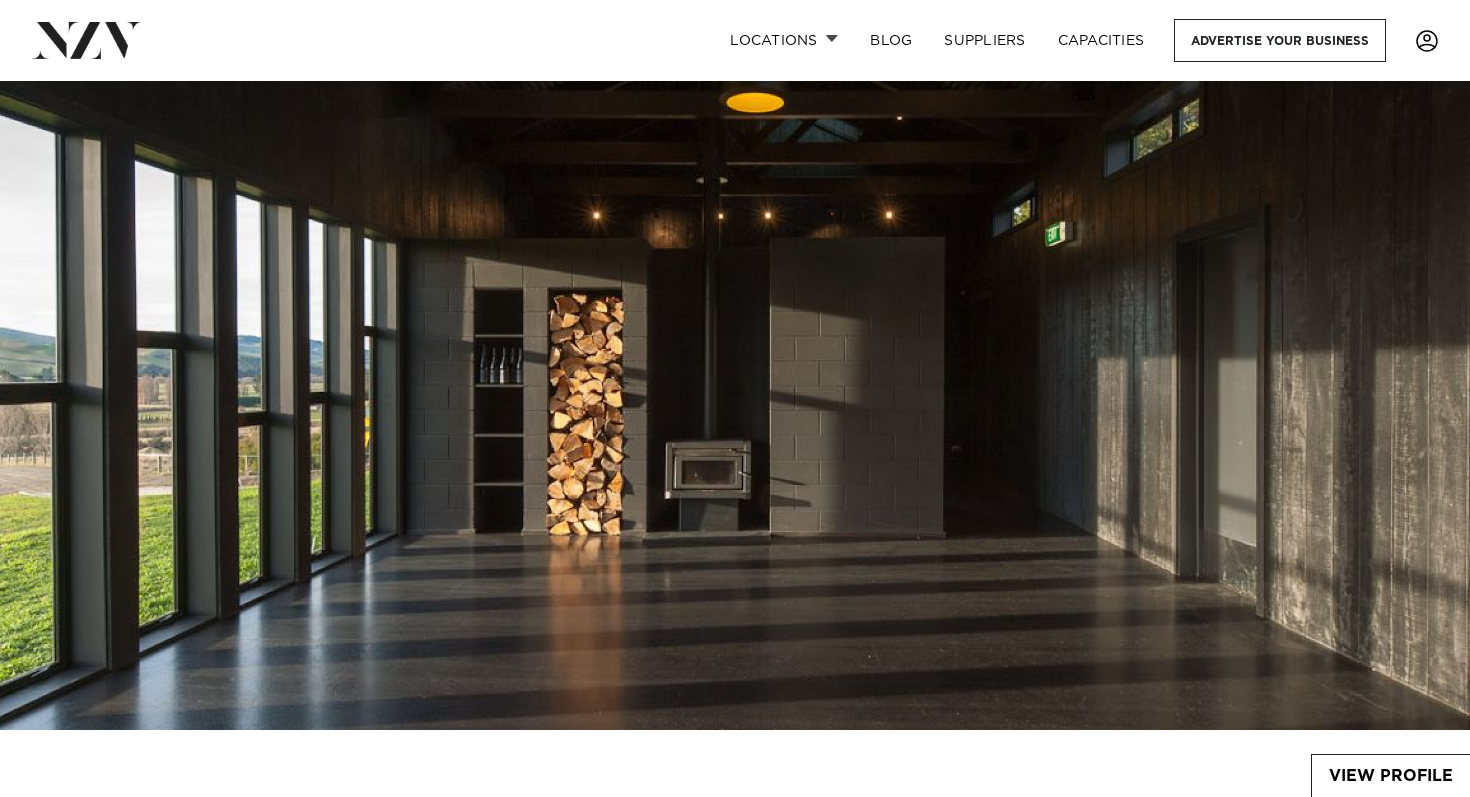 scroll, scrollTop: 0, scrollLeft: 0, axis: both 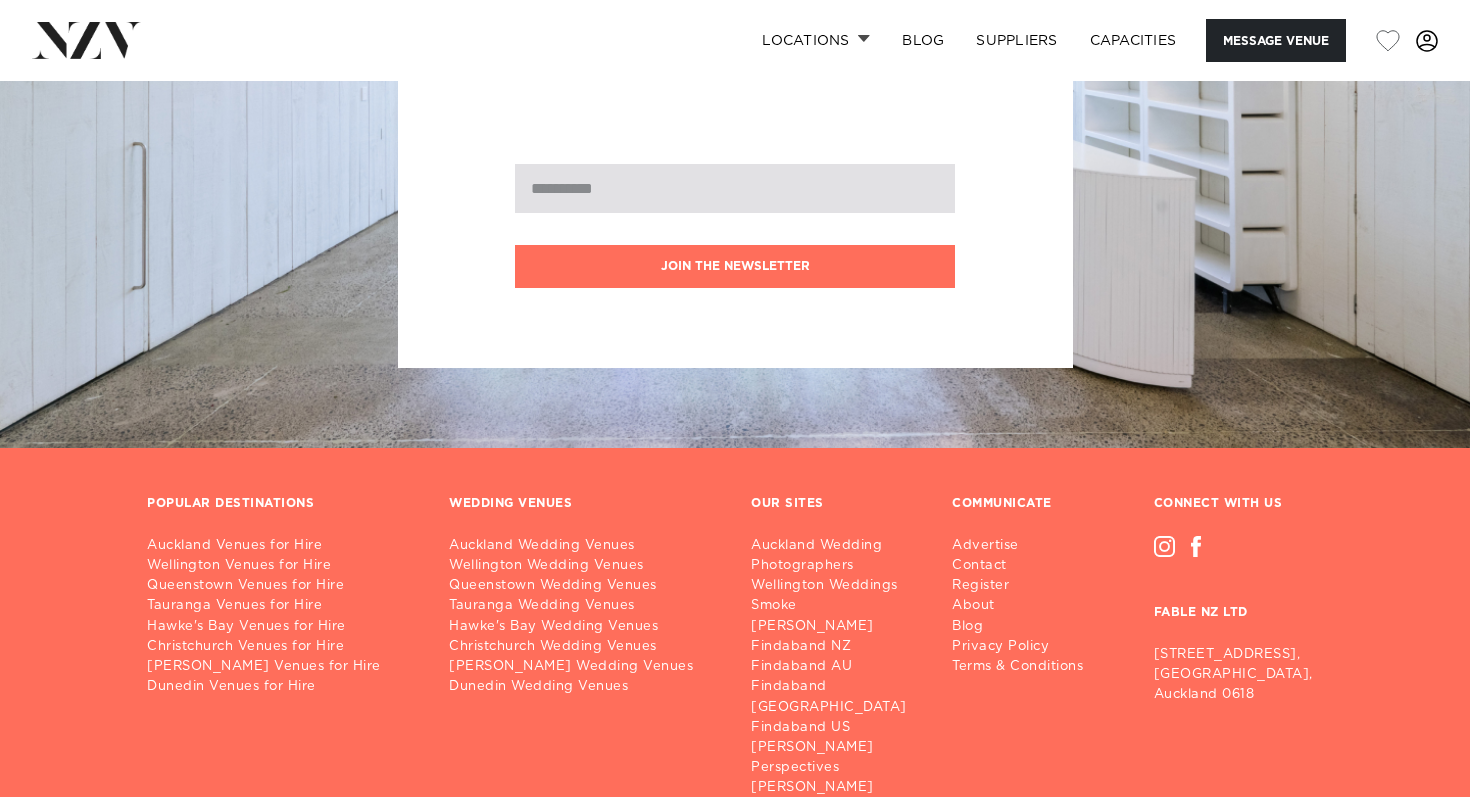 click at bounding box center (735, 188) 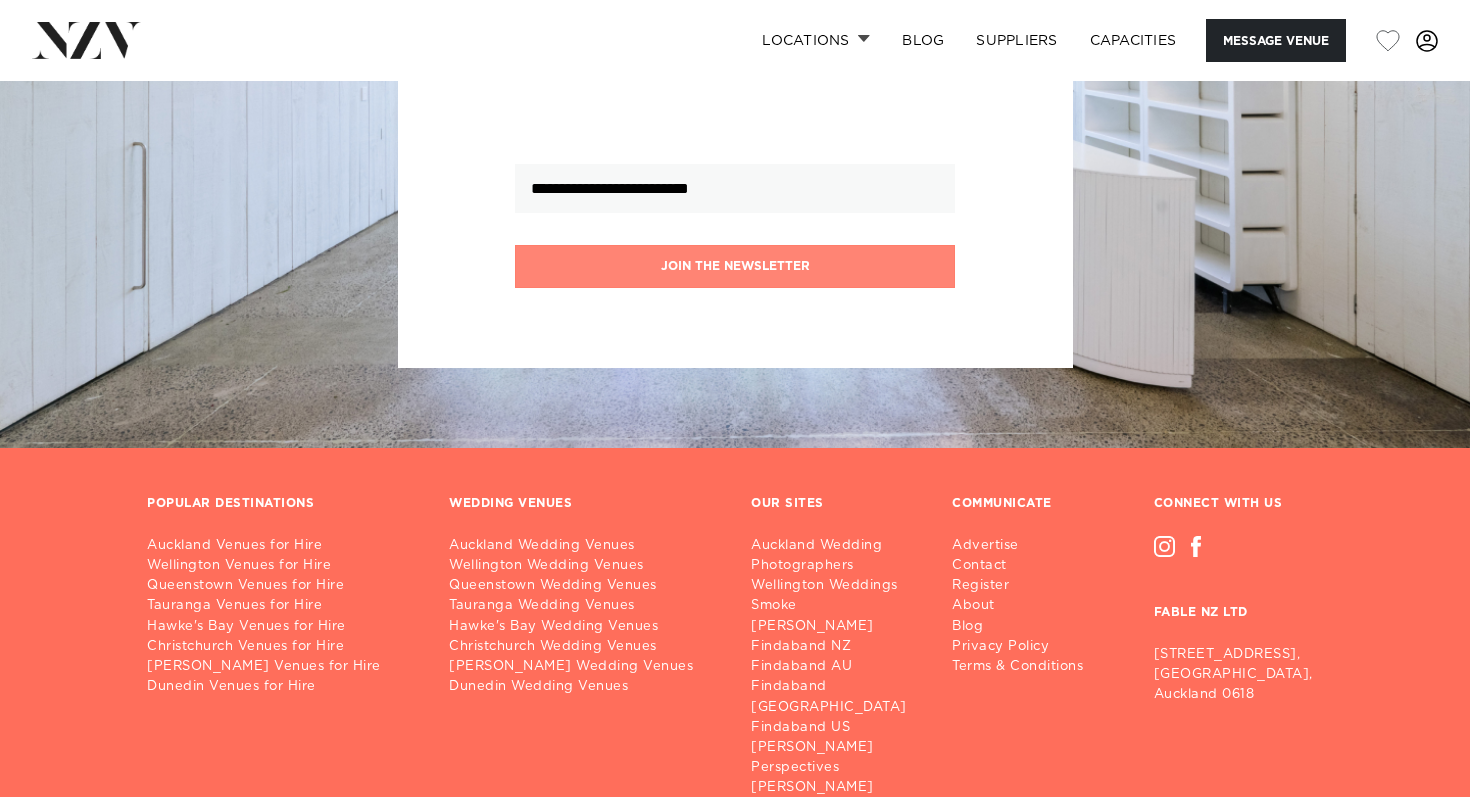 click on "Join the newsletter" at bounding box center [735, 266] 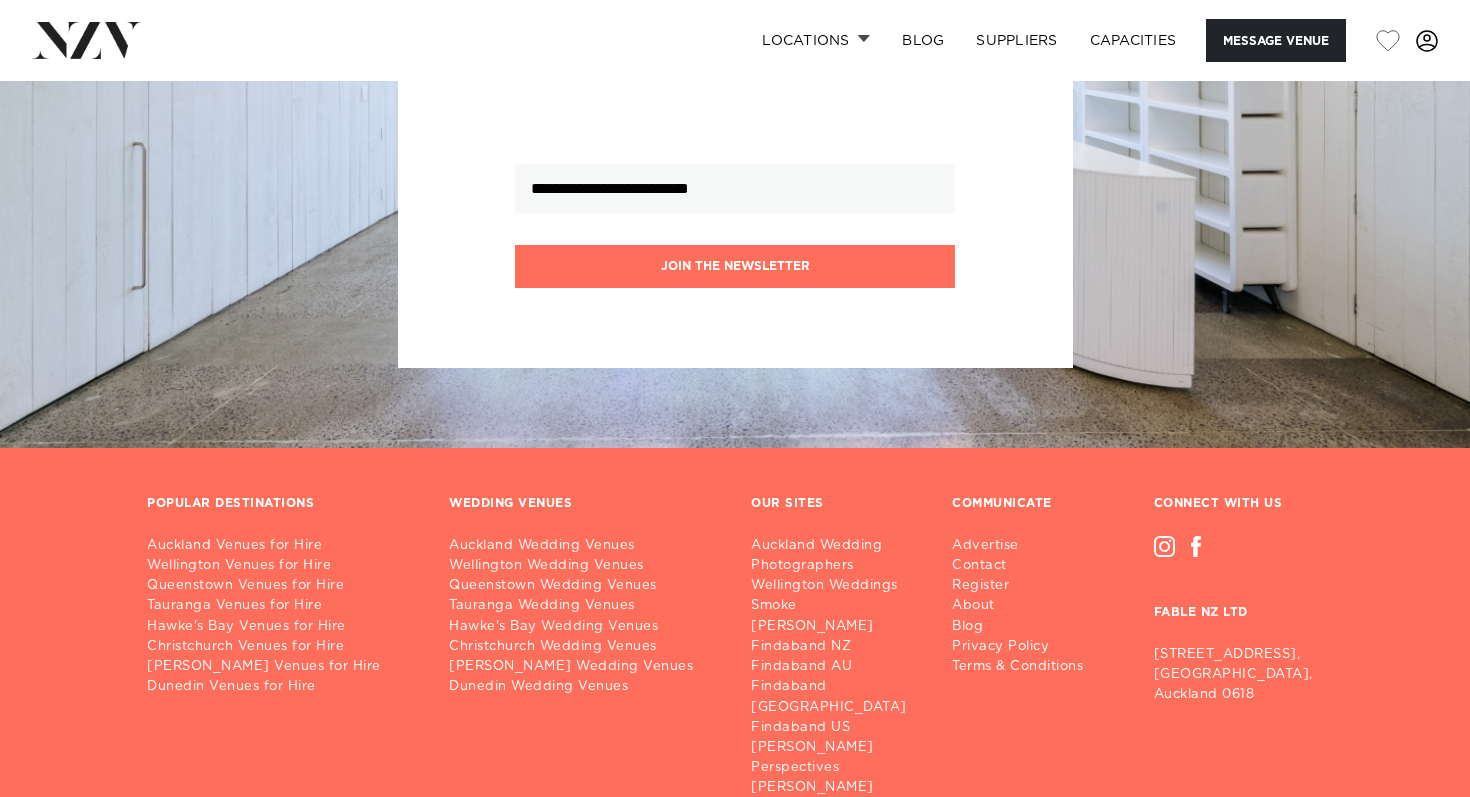 type 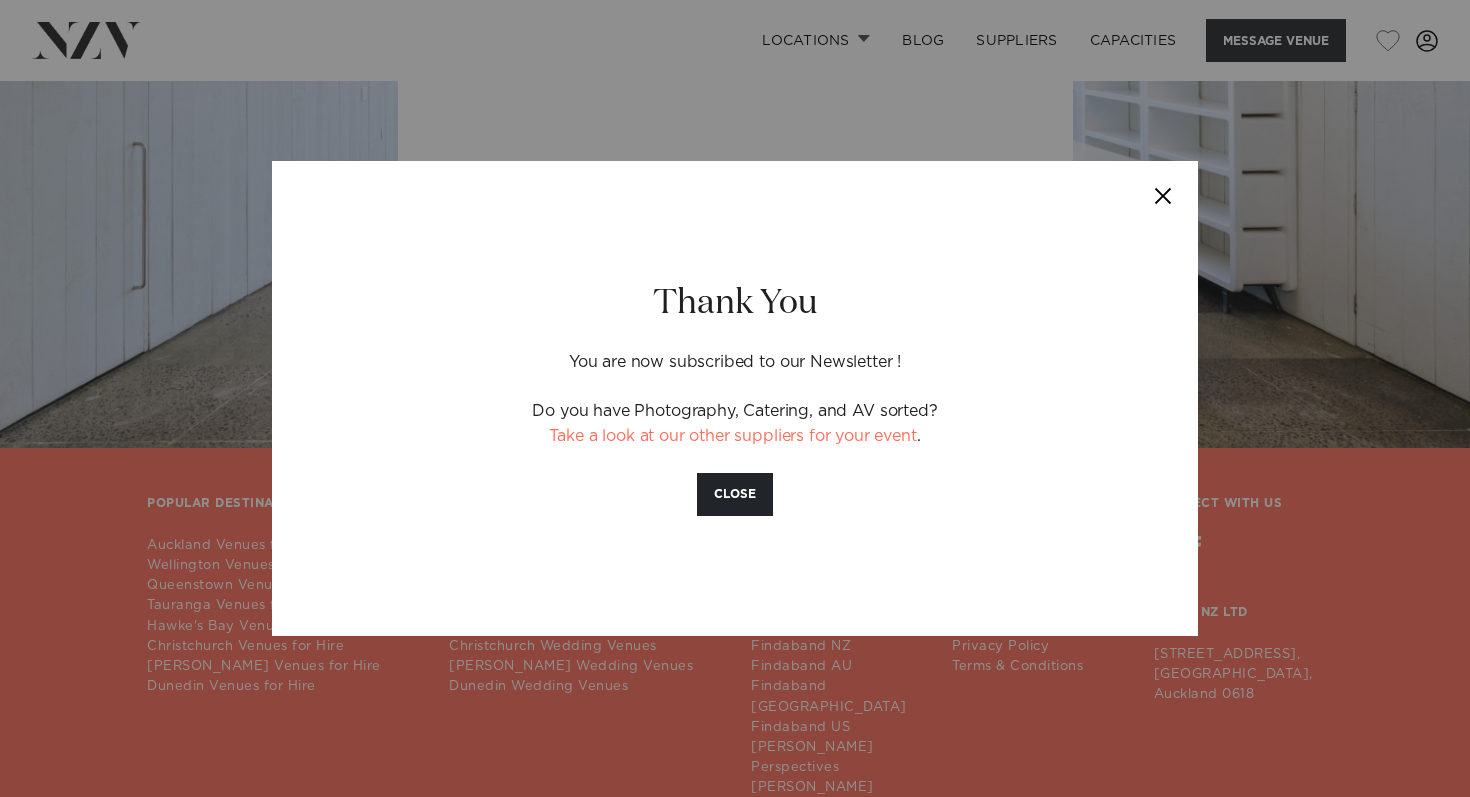 drag, startPoint x: 1172, startPoint y: 200, endPoint x: 751, endPoint y: 543, distance: 543.0378 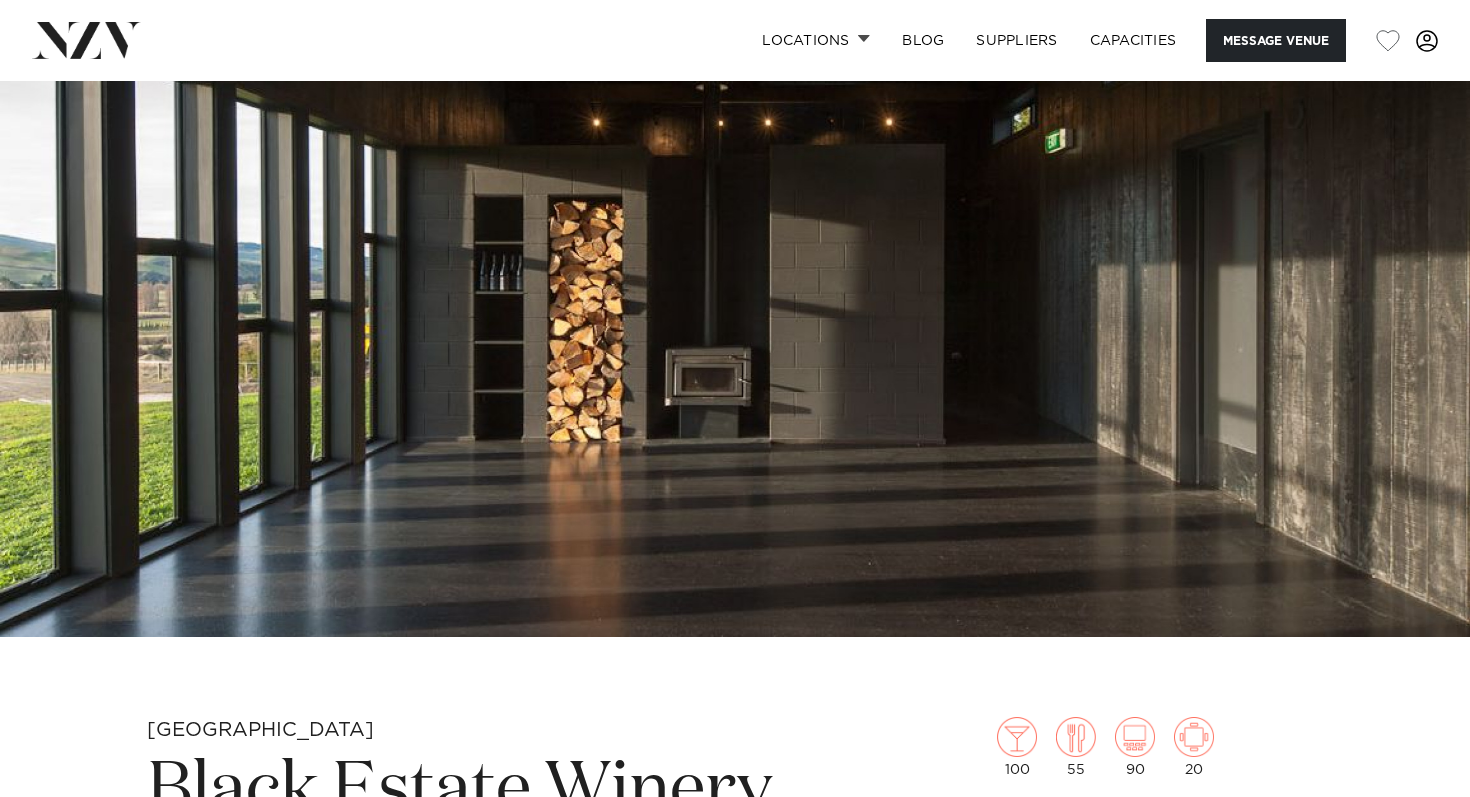 scroll, scrollTop: 0, scrollLeft: 0, axis: both 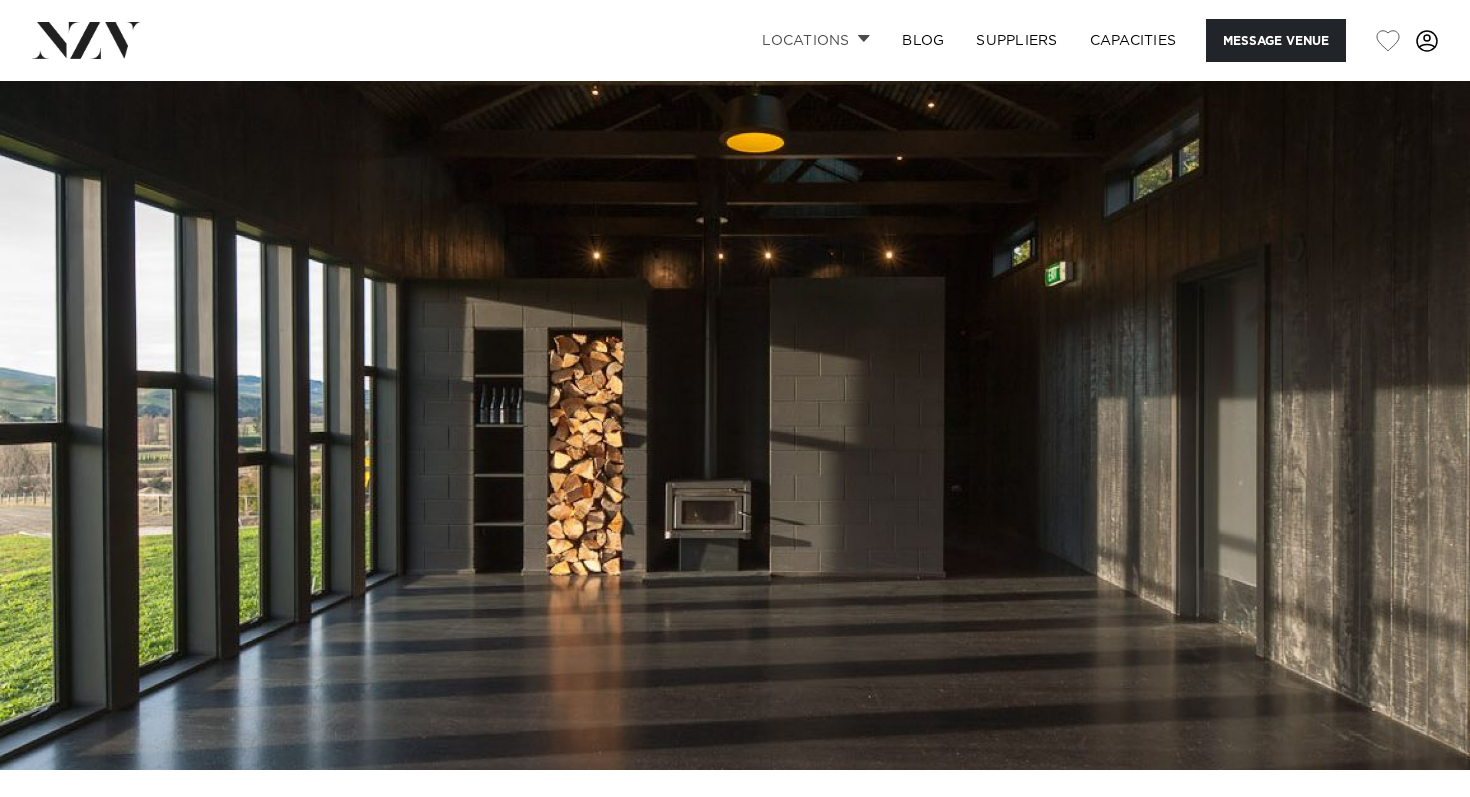 click on "Locations" at bounding box center [816, 40] 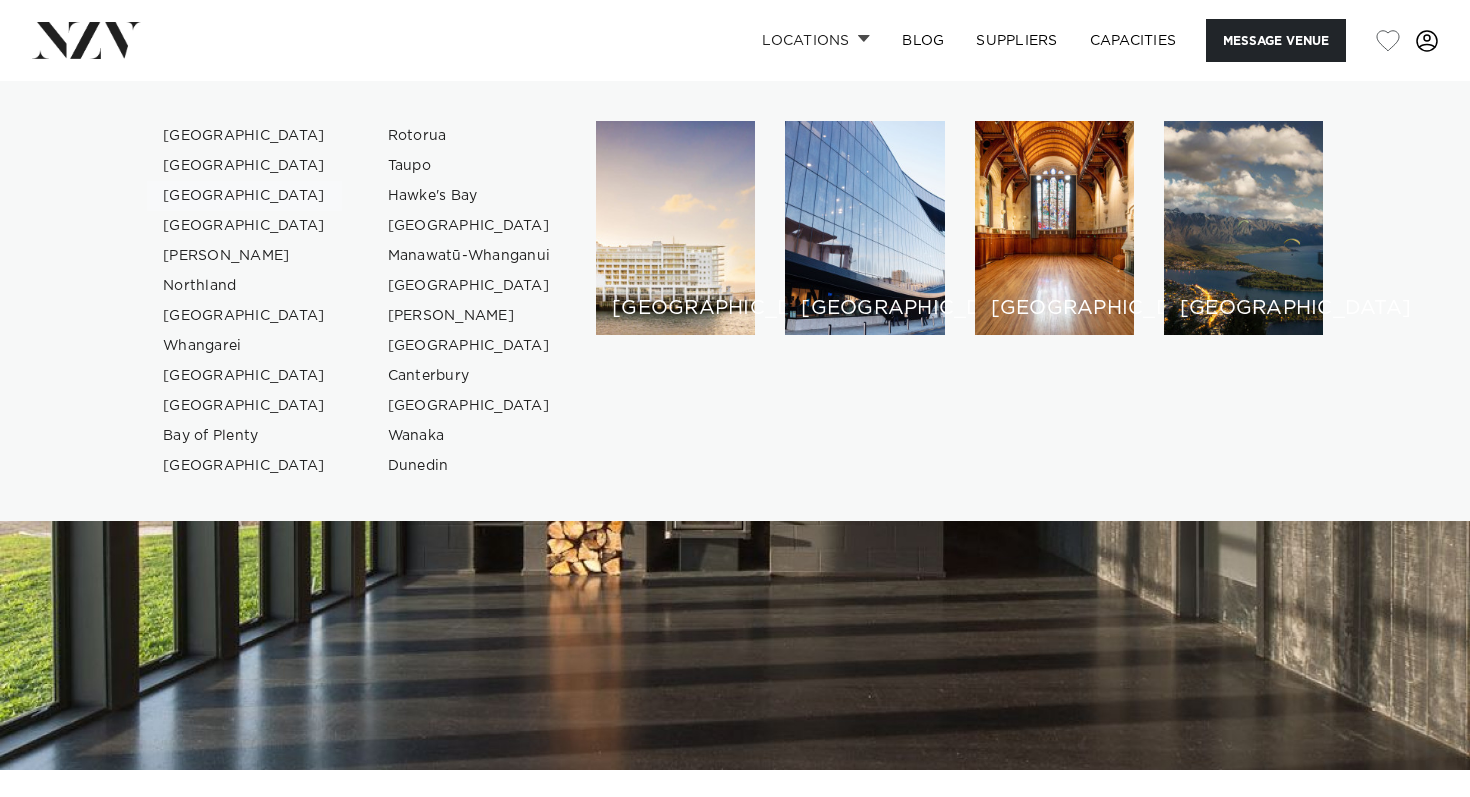 click on "[GEOGRAPHIC_DATA]" at bounding box center (244, 196) 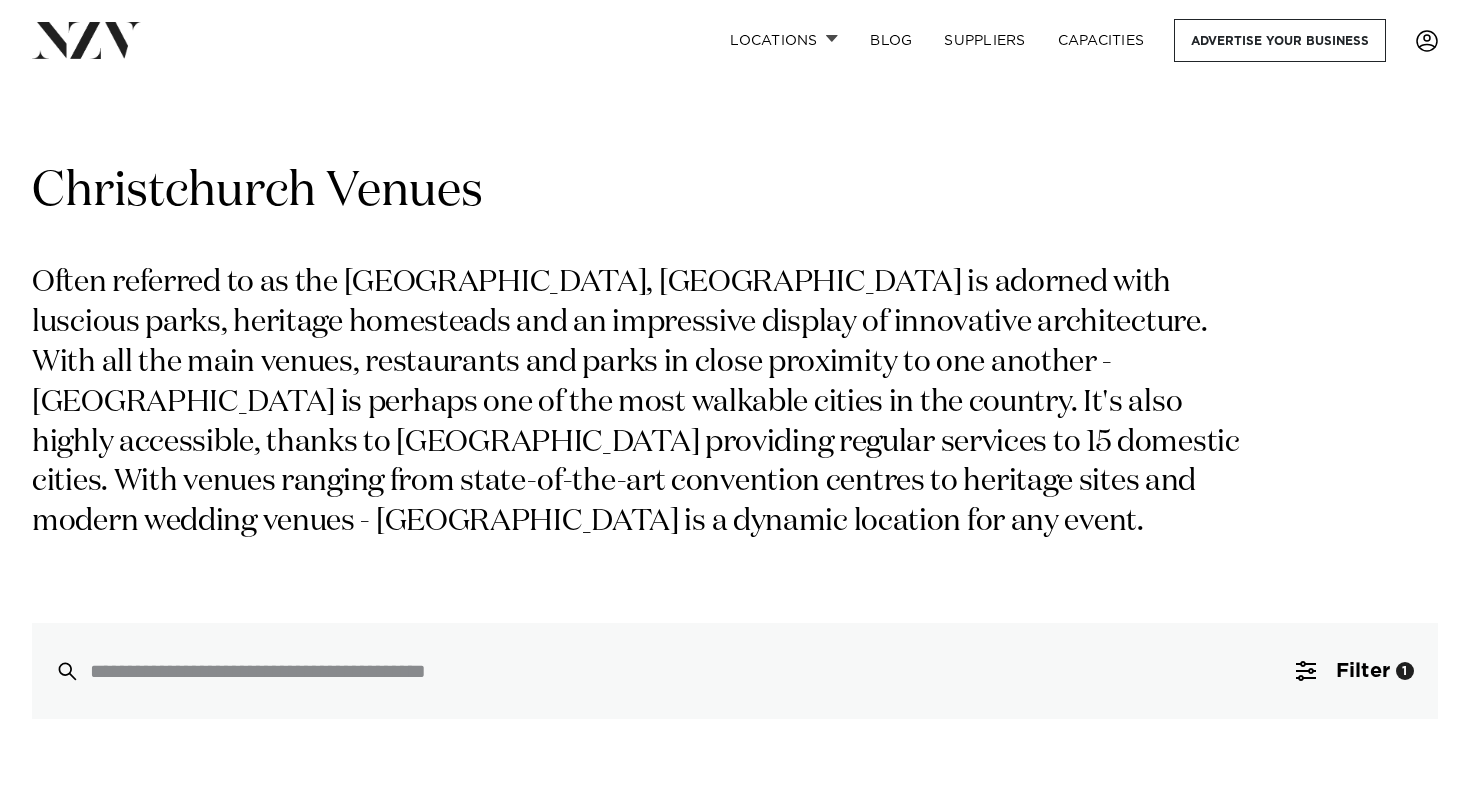 scroll, scrollTop: 0, scrollLeft: 0, axis: both 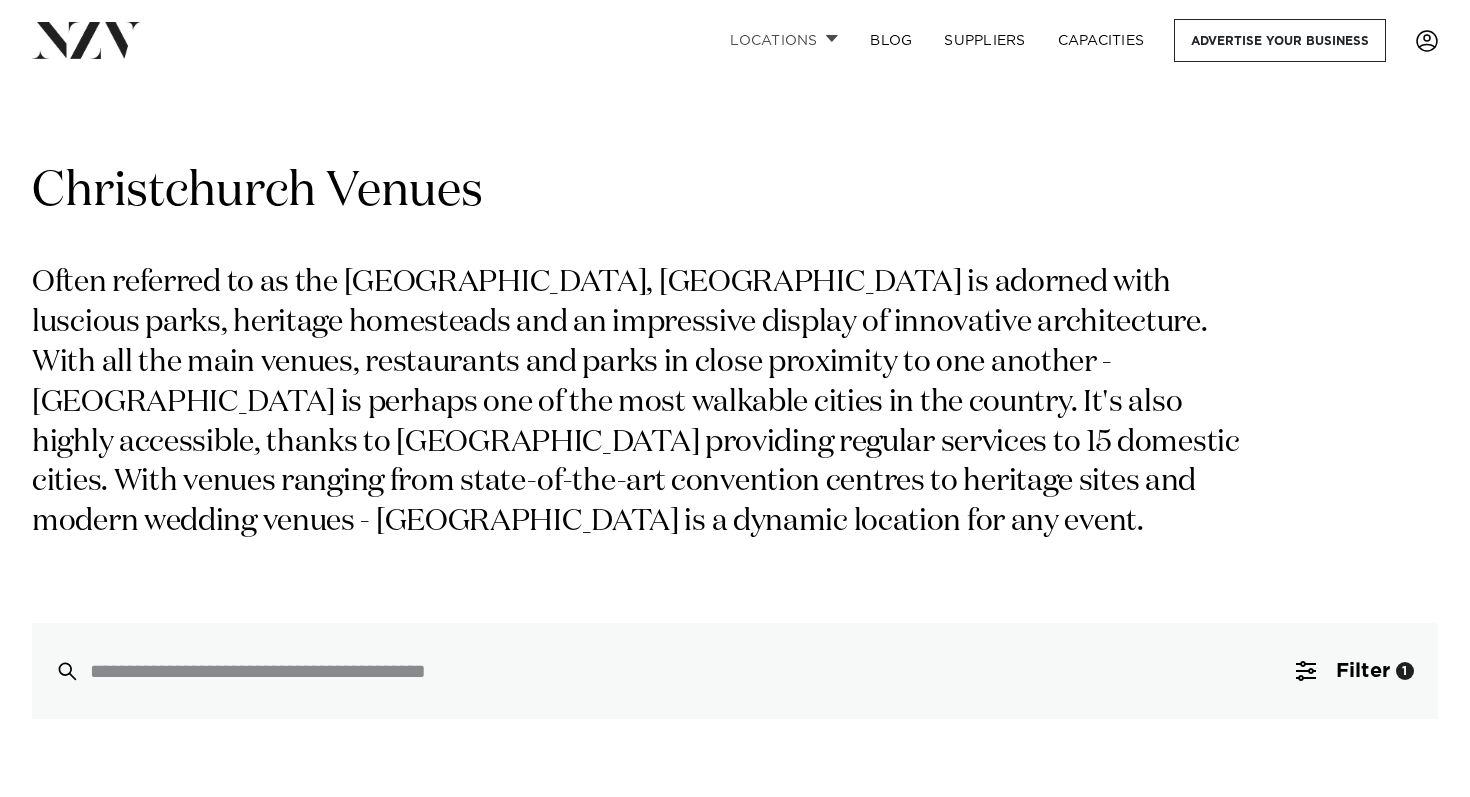 click at bounding box center [832, 38] 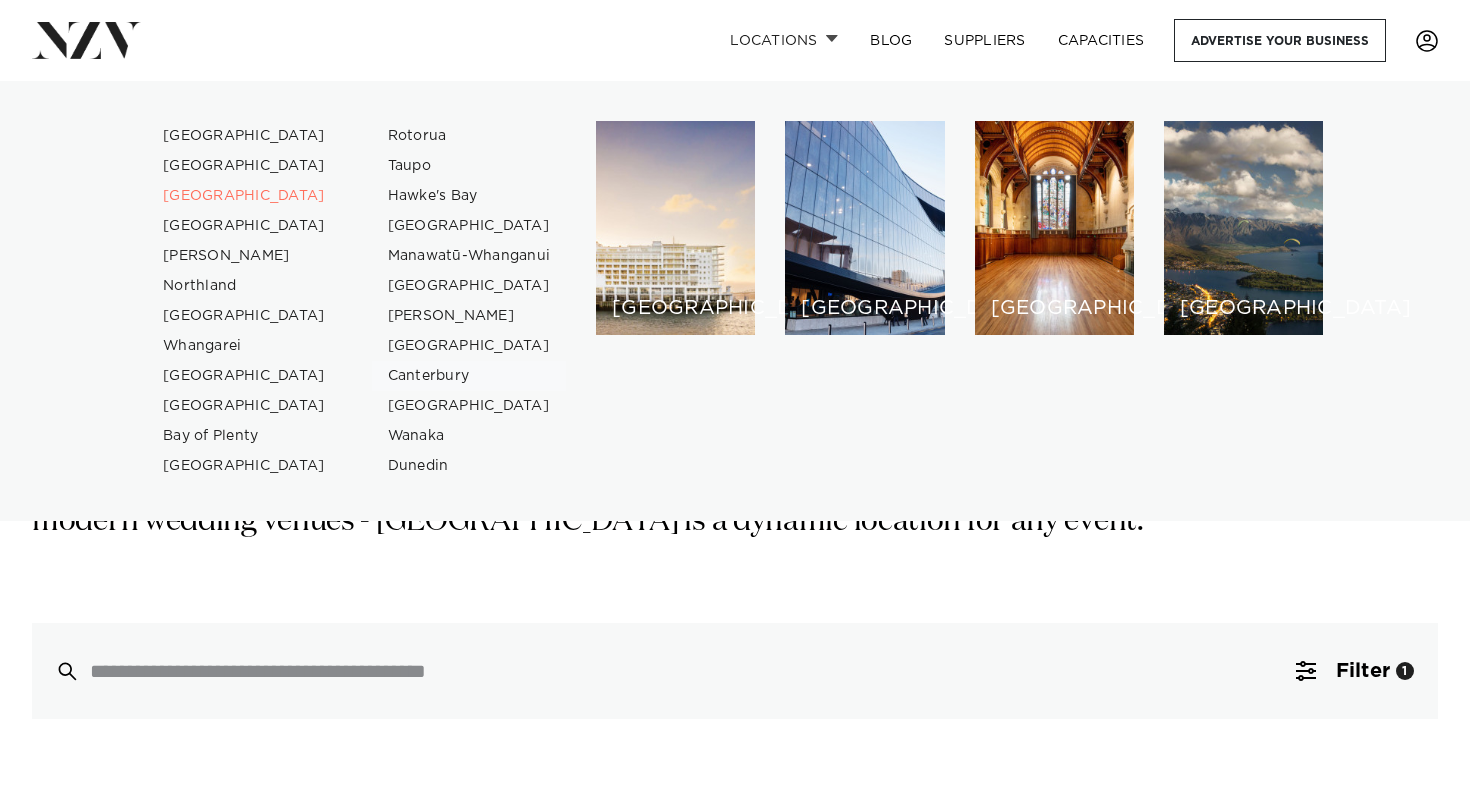 click on "Canterbury" at bounding box center (469, 376) 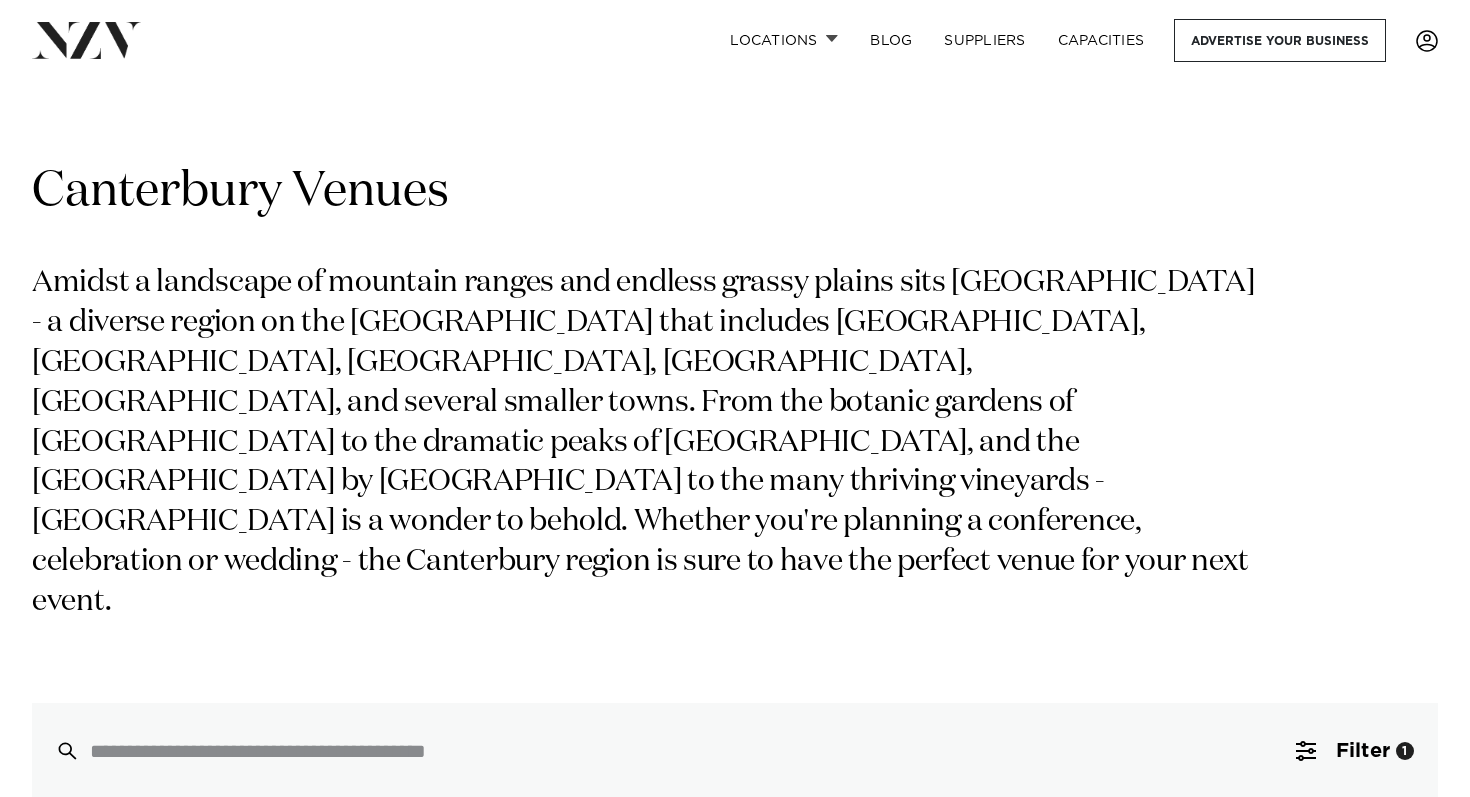scroll, scrollTop: 0, scrollLeft: 0, axis: both 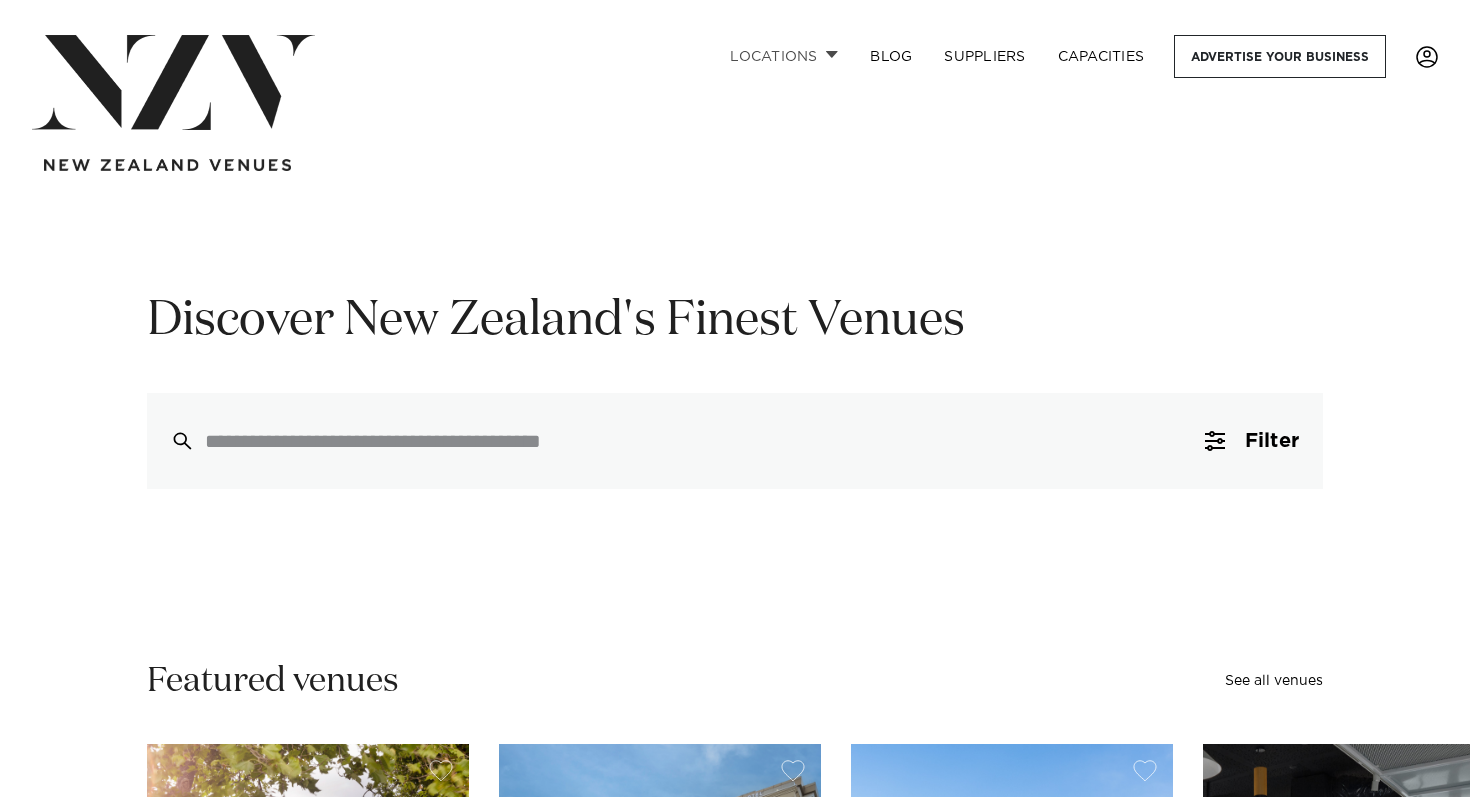 click at bounding box center (832, 54) 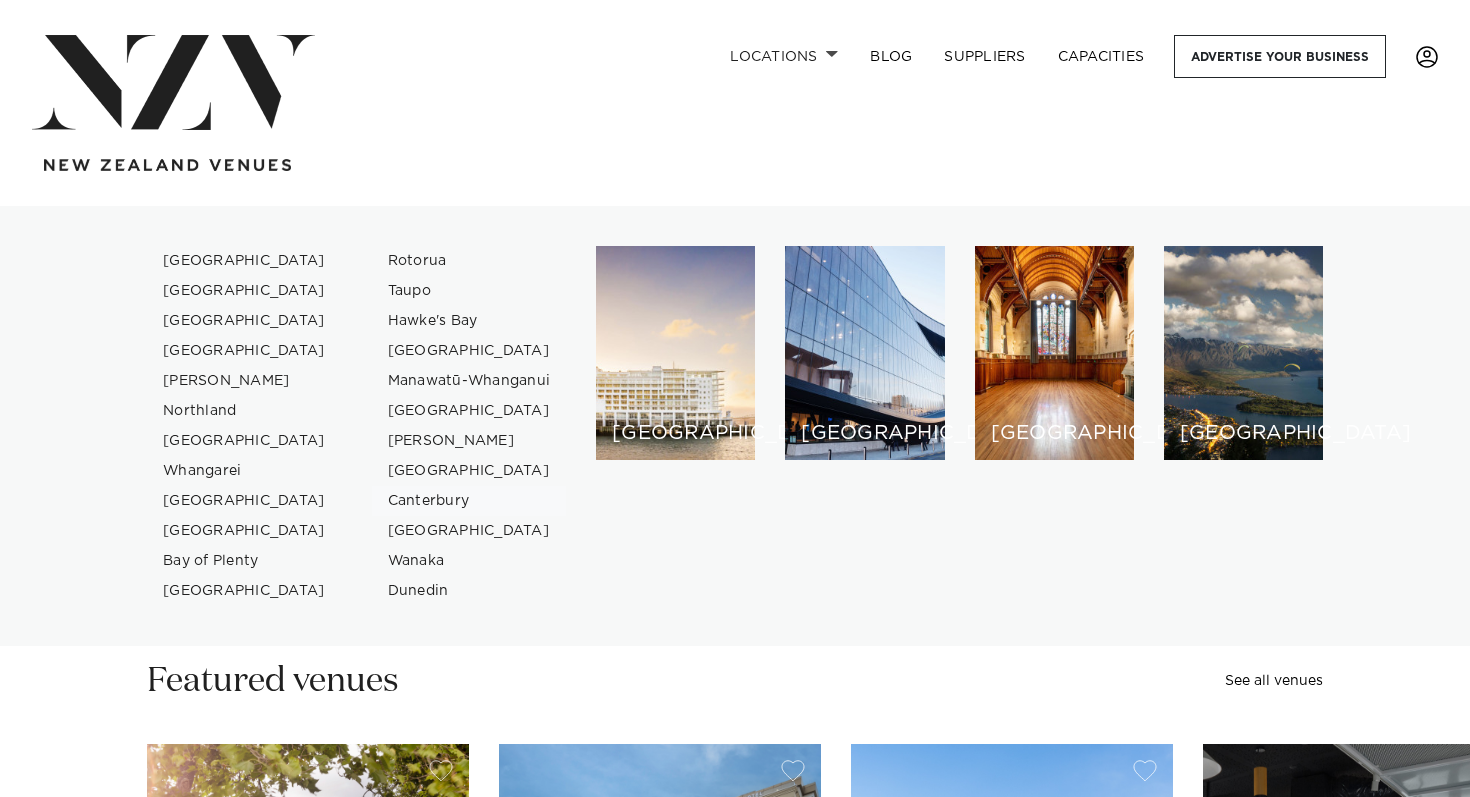 click on "Canterbury" at bounding box center (469, 501) 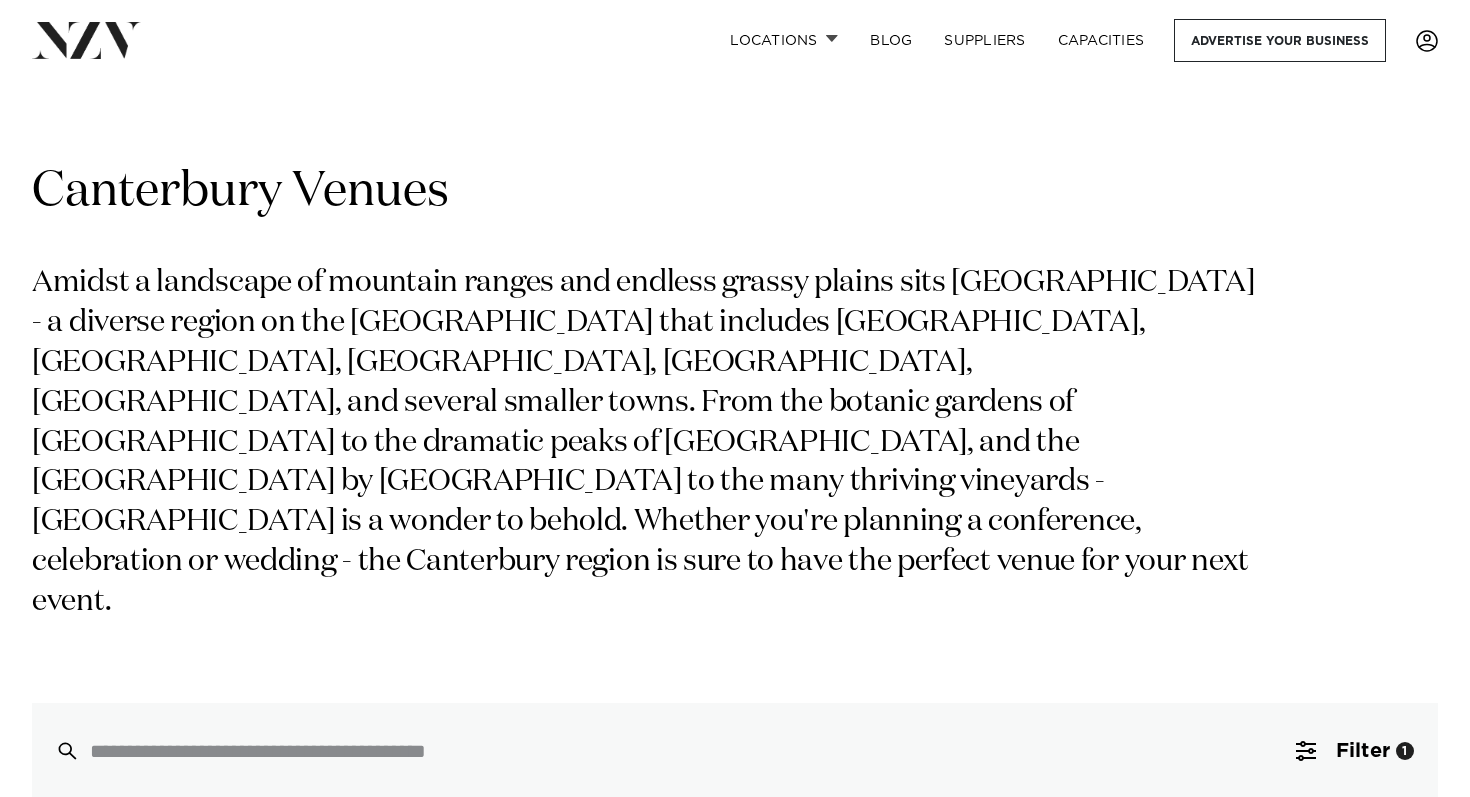 scroll, scrollTop: 21, scrollLeft: 0, axis: vertical 